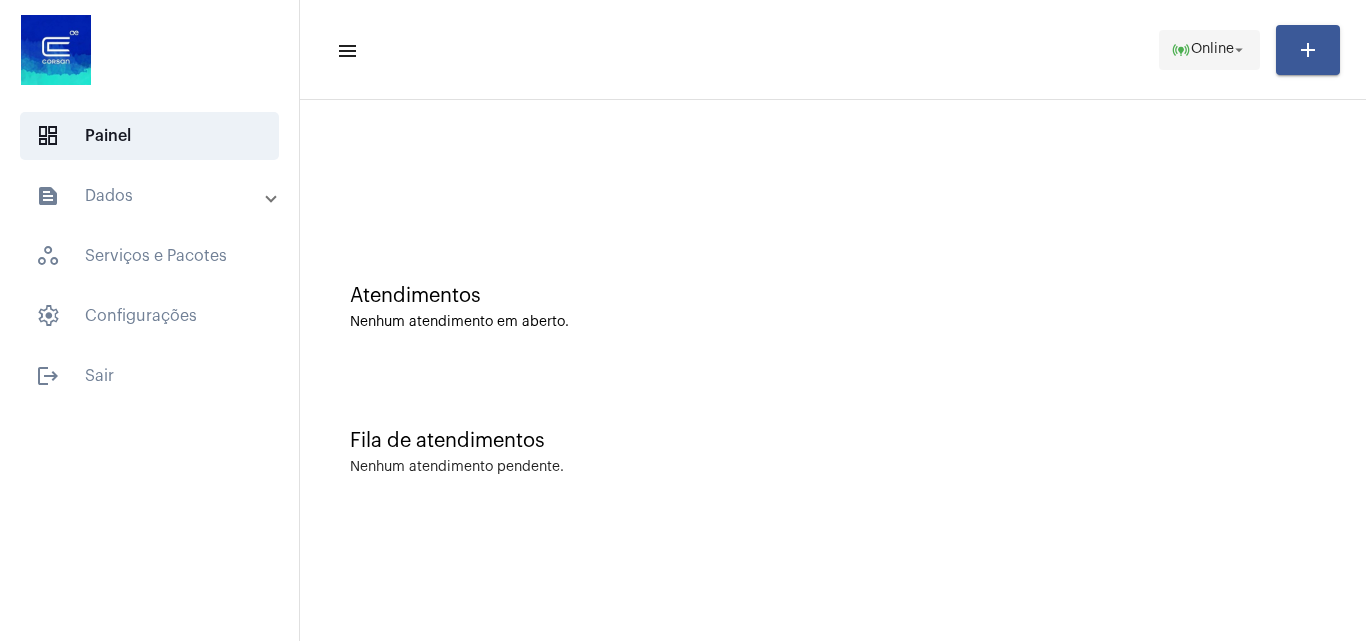 scroll, scrollTop: 0, scrollLeft: 0, axis: both 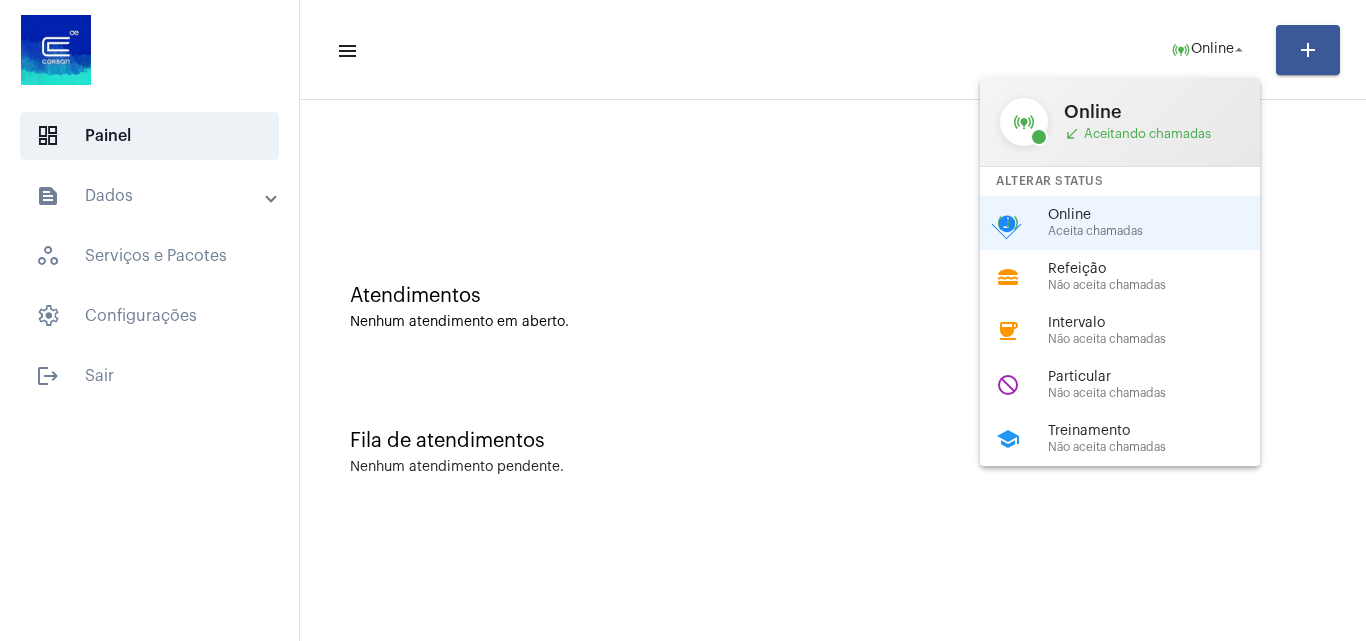 click at bounding box center (683, 320) 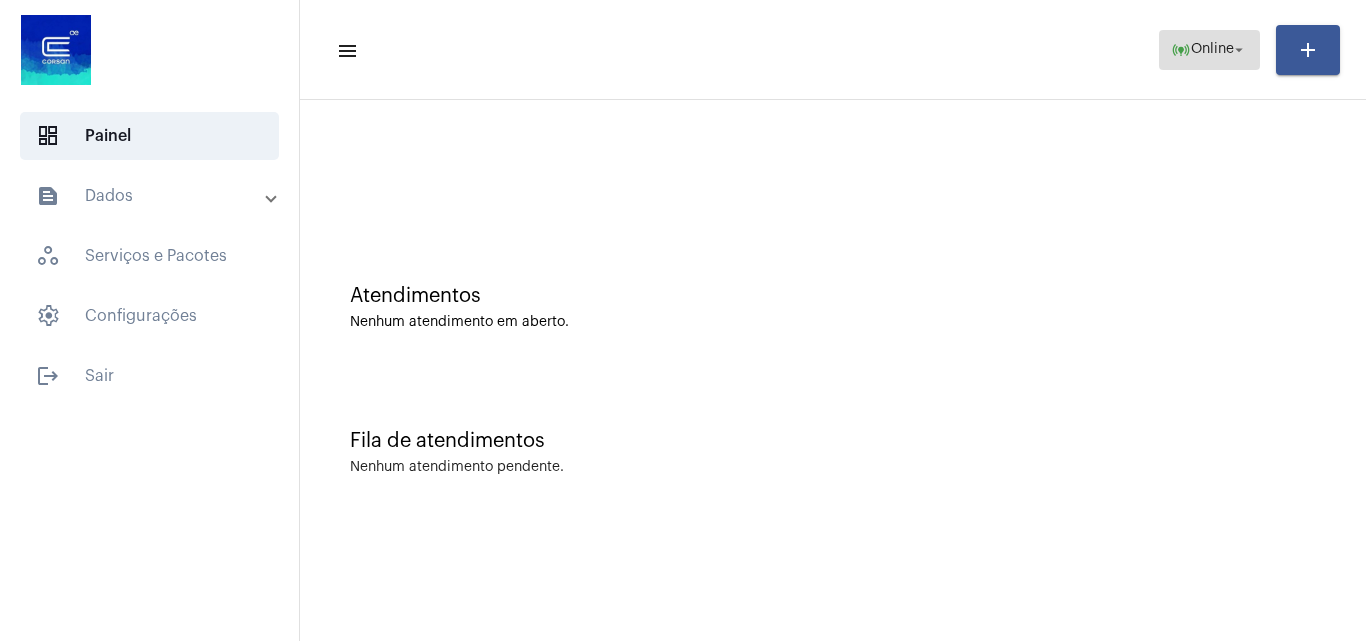 click on "online_prediction  Online arrow_drop_down" 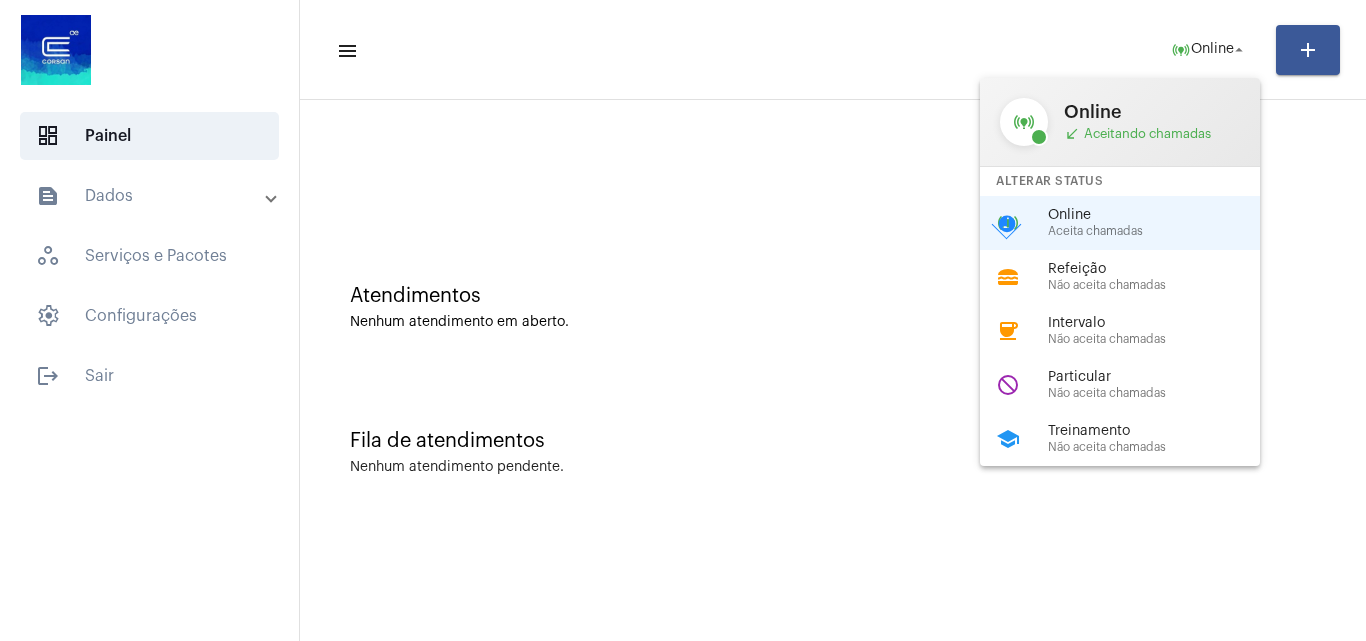 click at bounding box center (683, 320) 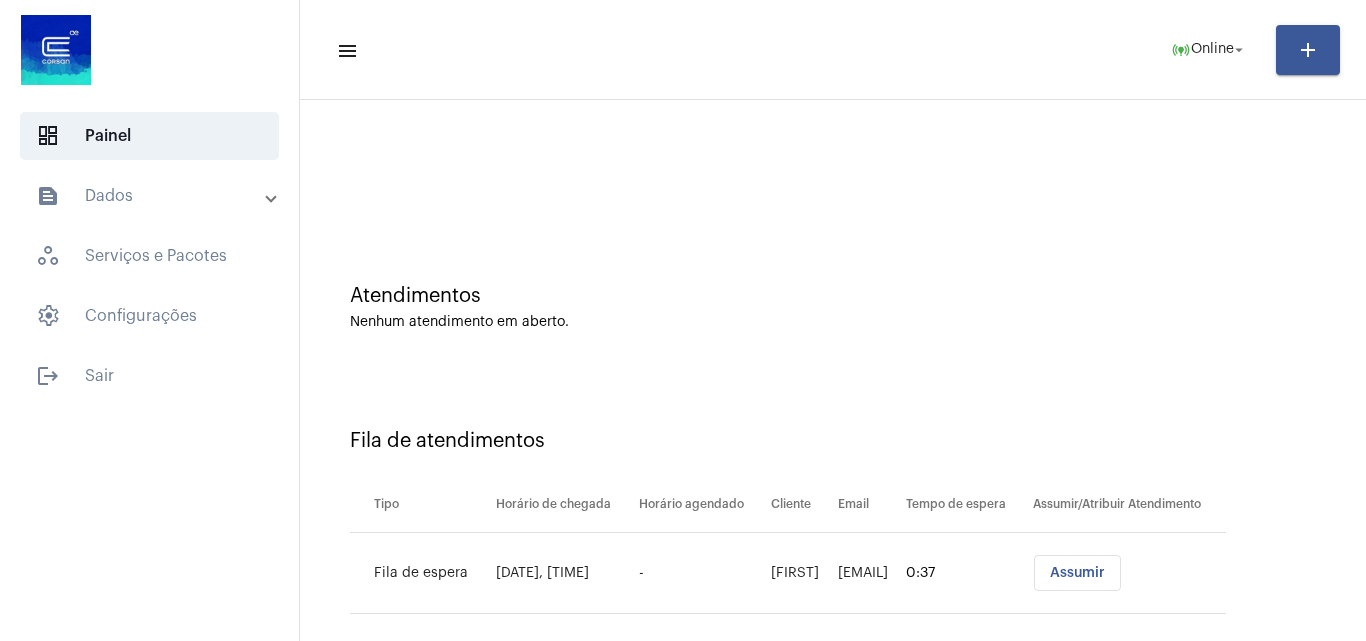 click on "Assumir" at bounding box center [1077, 573] 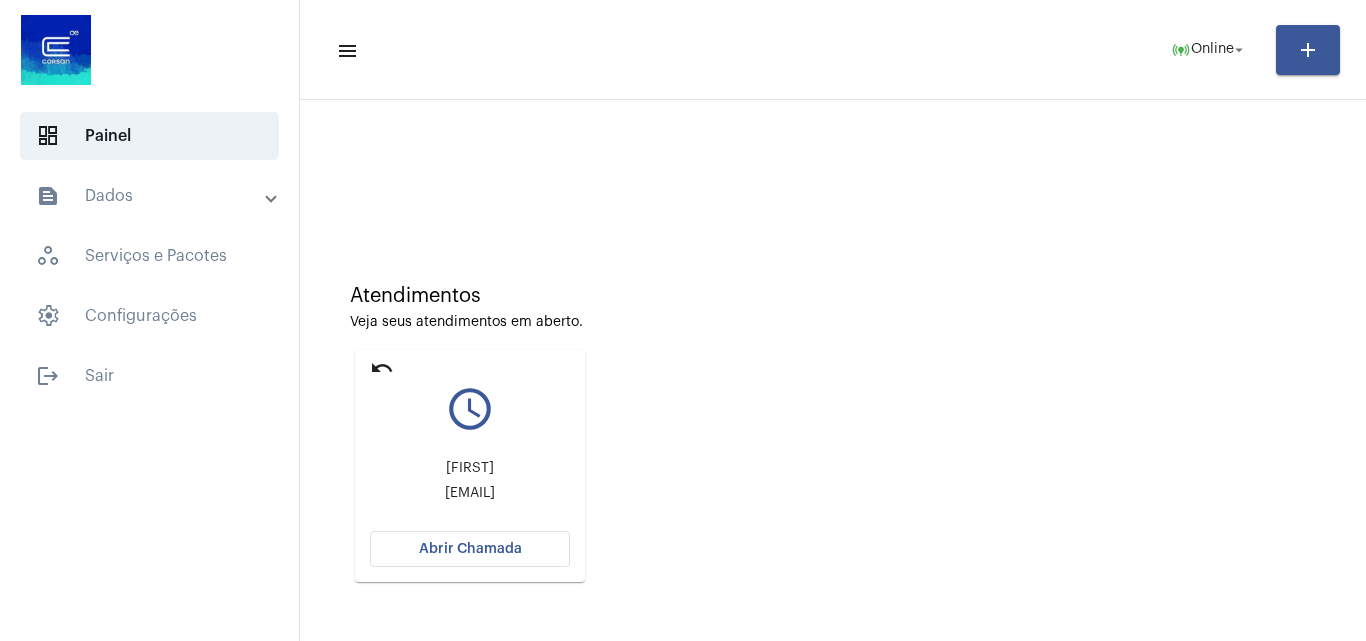 click on "Abrir Chamada" 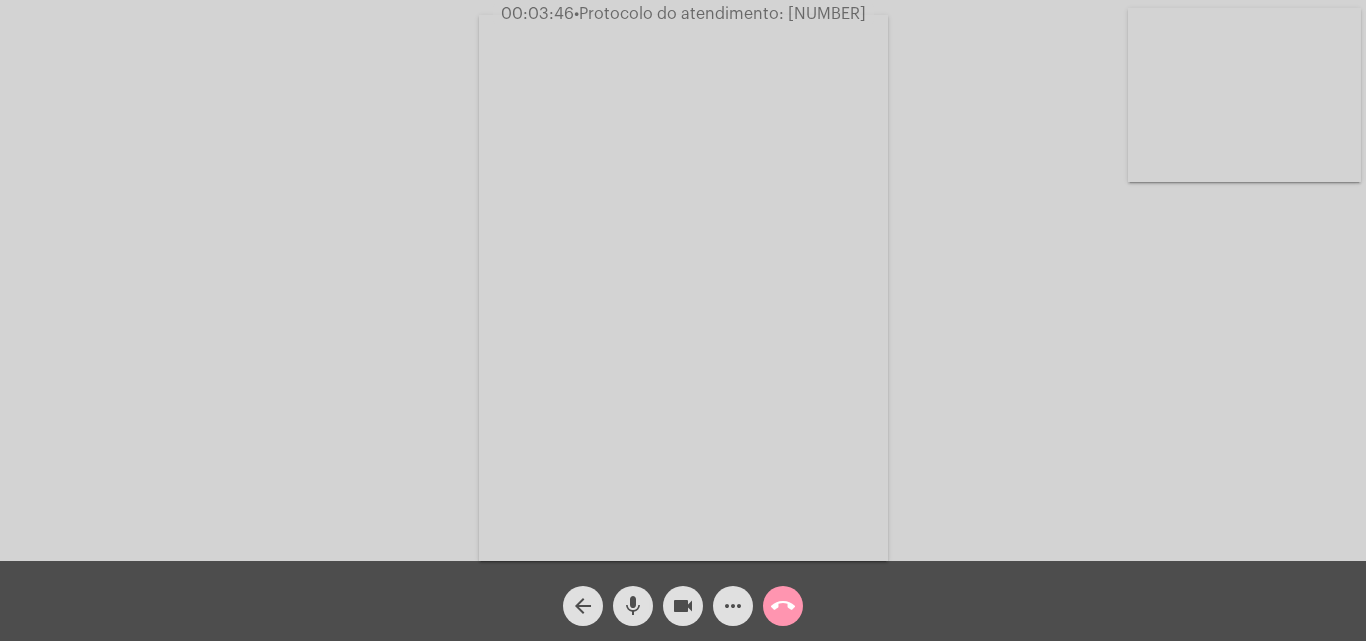 click on "mic" 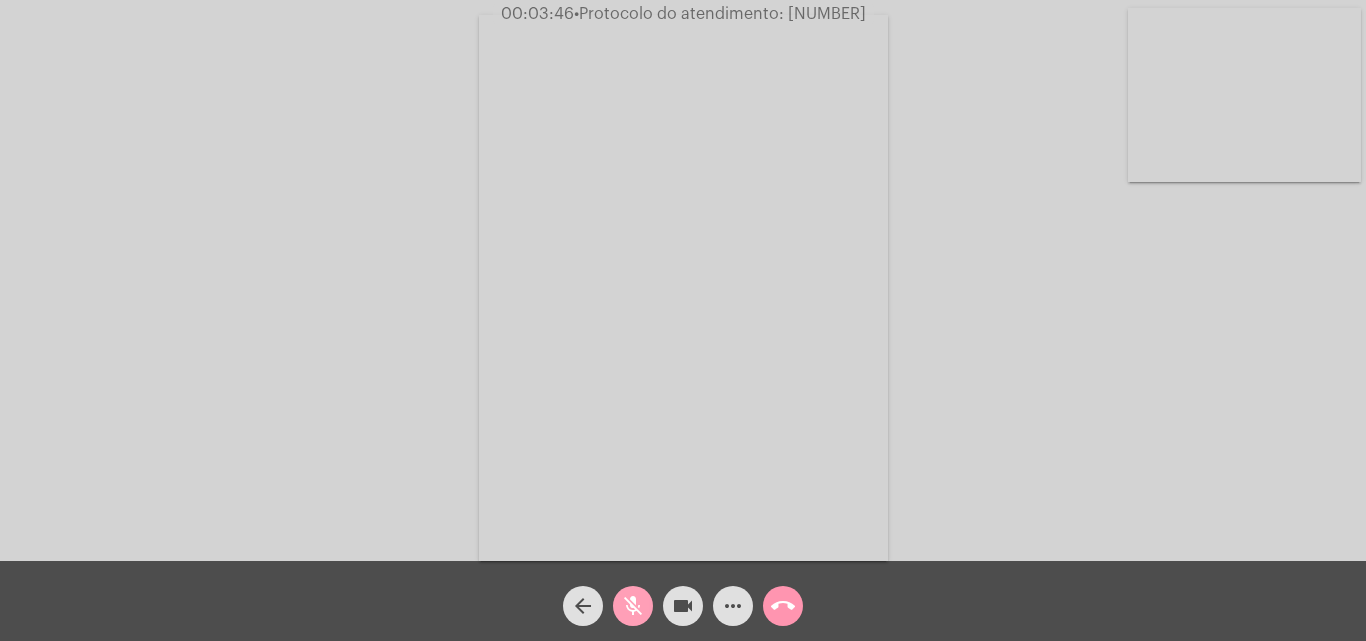 click on "mic_off" 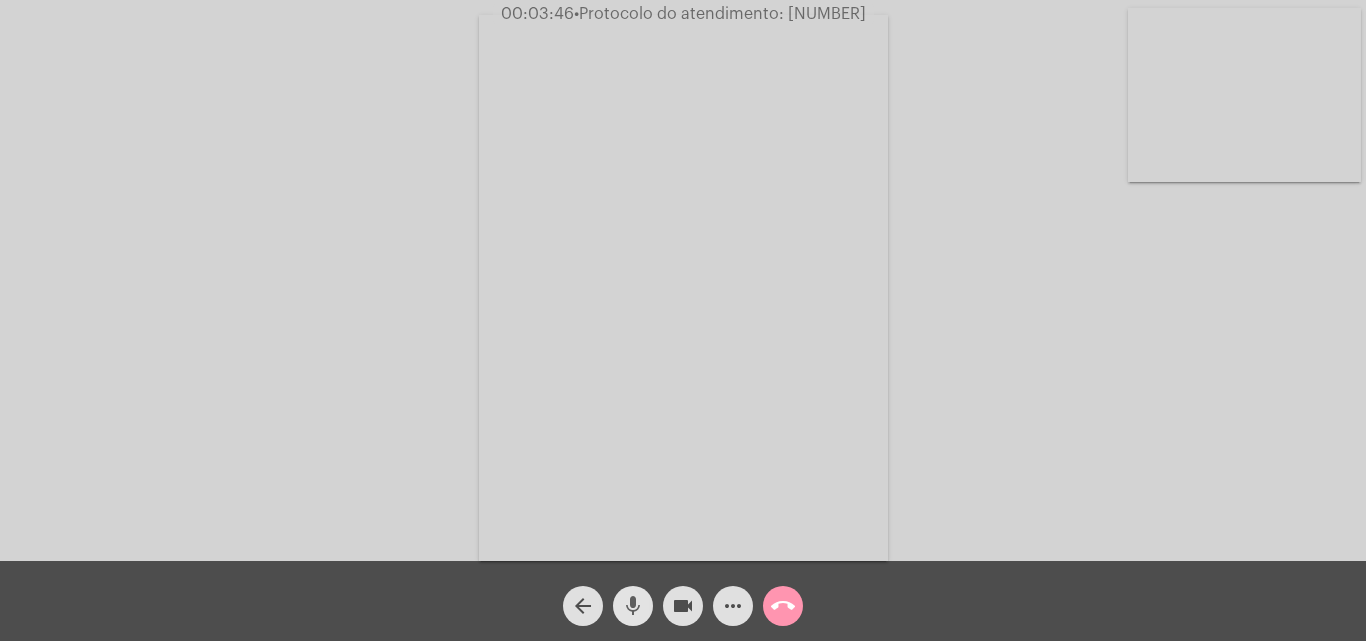click on "mic" 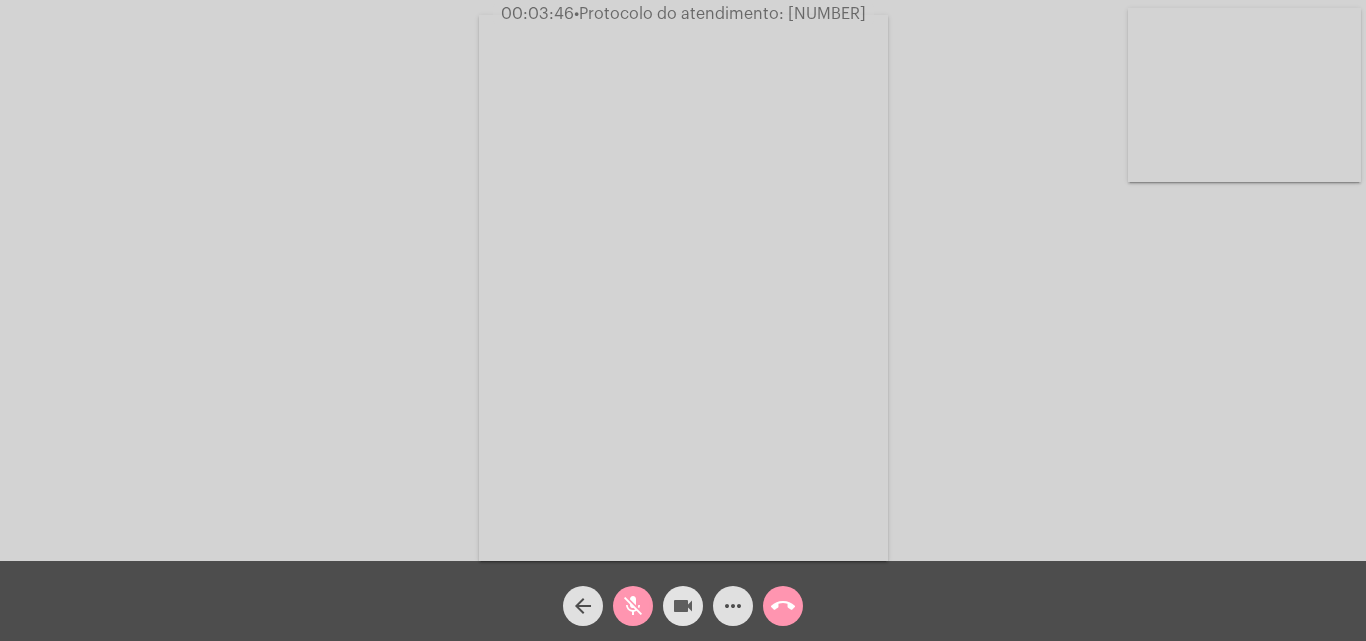click on "videocam" 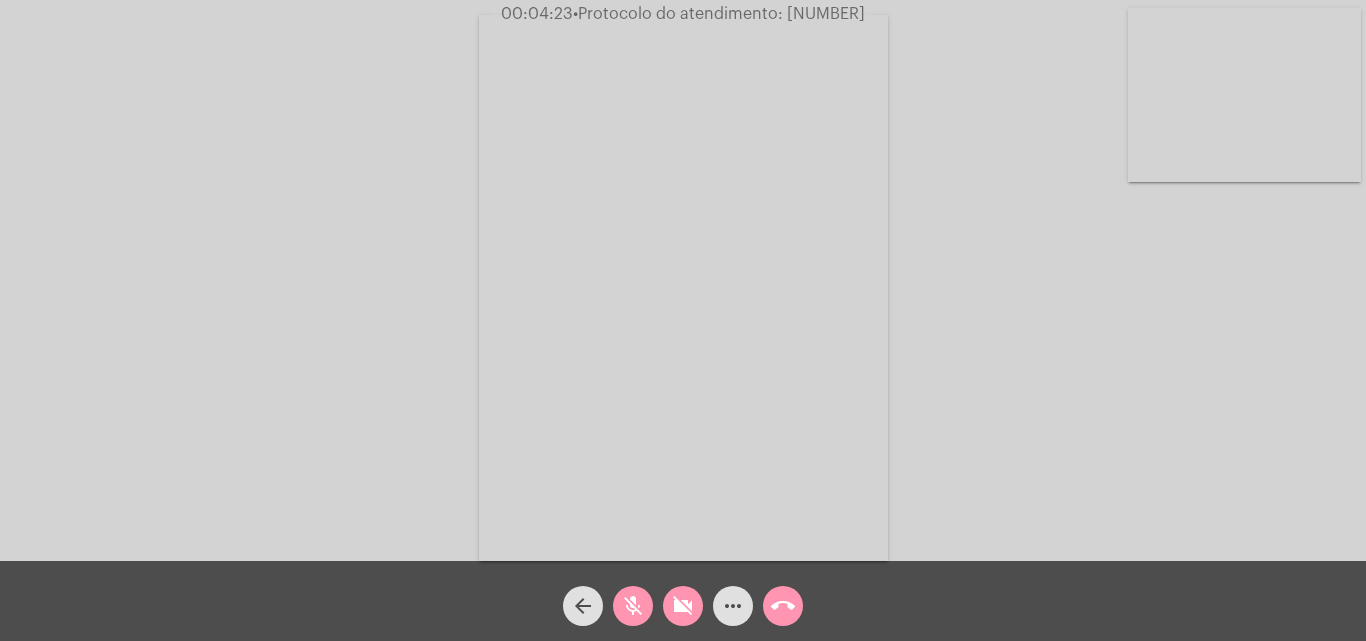 type 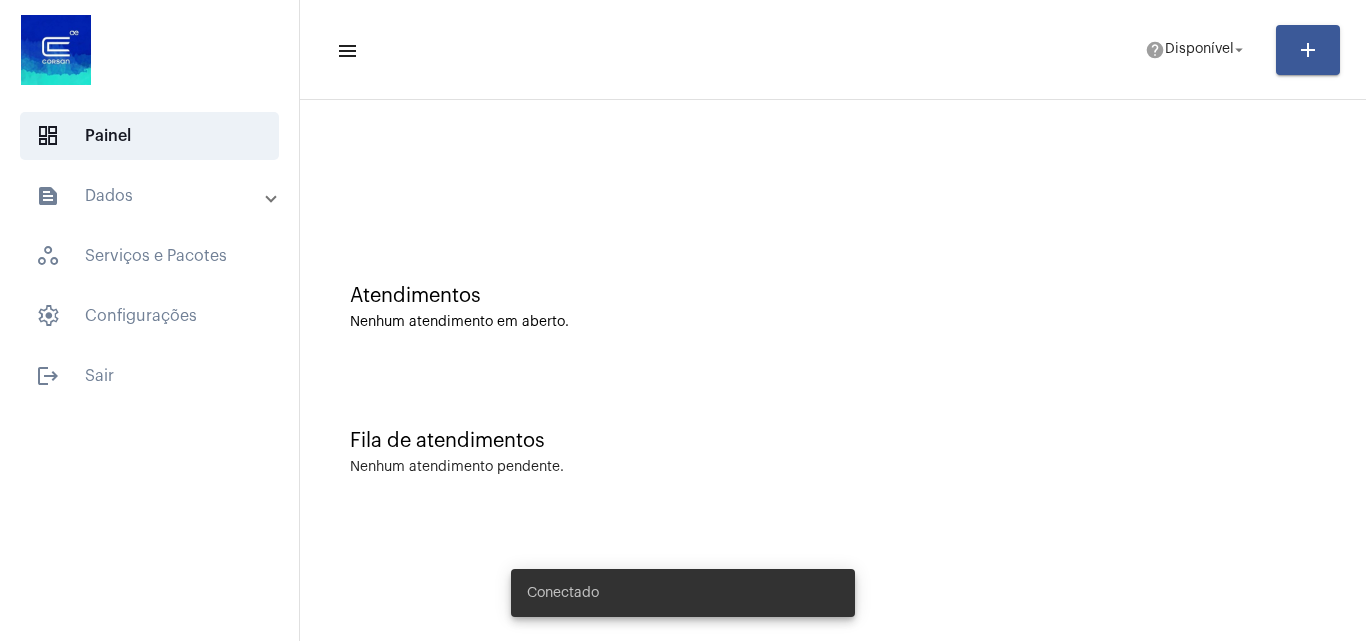 scroll, scrollTop: 0, scrollLeft: 0, axis: both 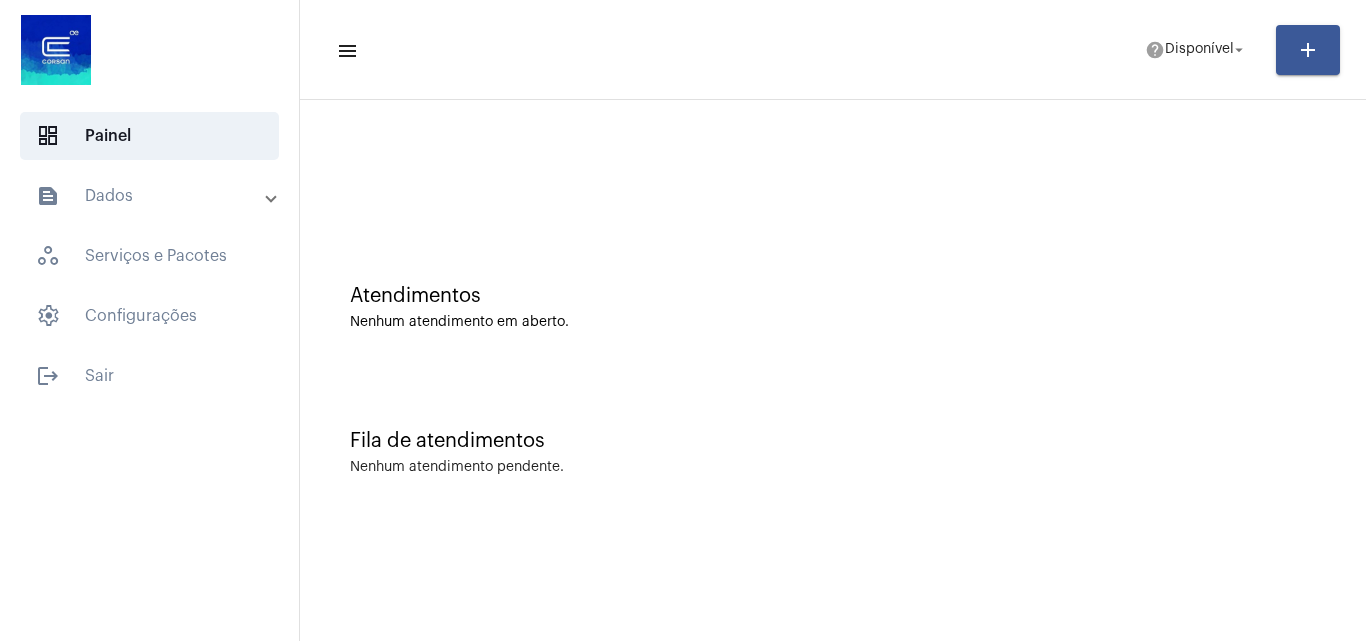 click on "text_snippet_outlined  Dados" at bounding box center (155, 196) 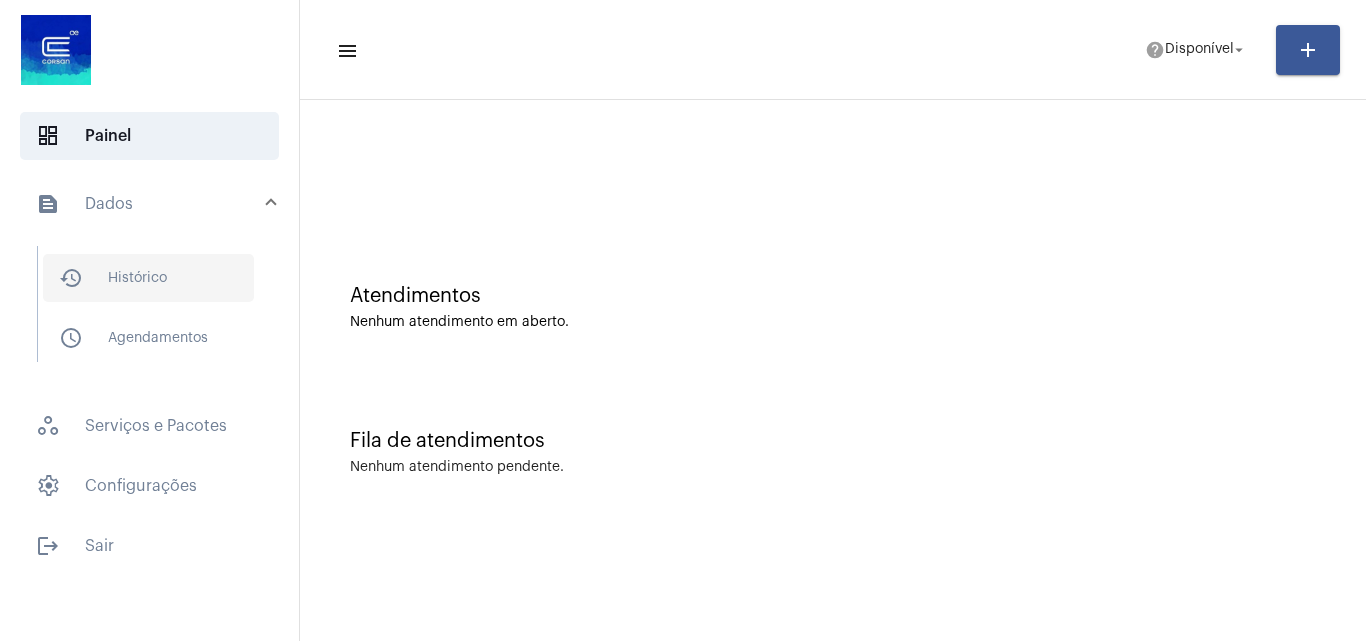 click on "history_outlined  Histórico" at bounding box center (148, 278) 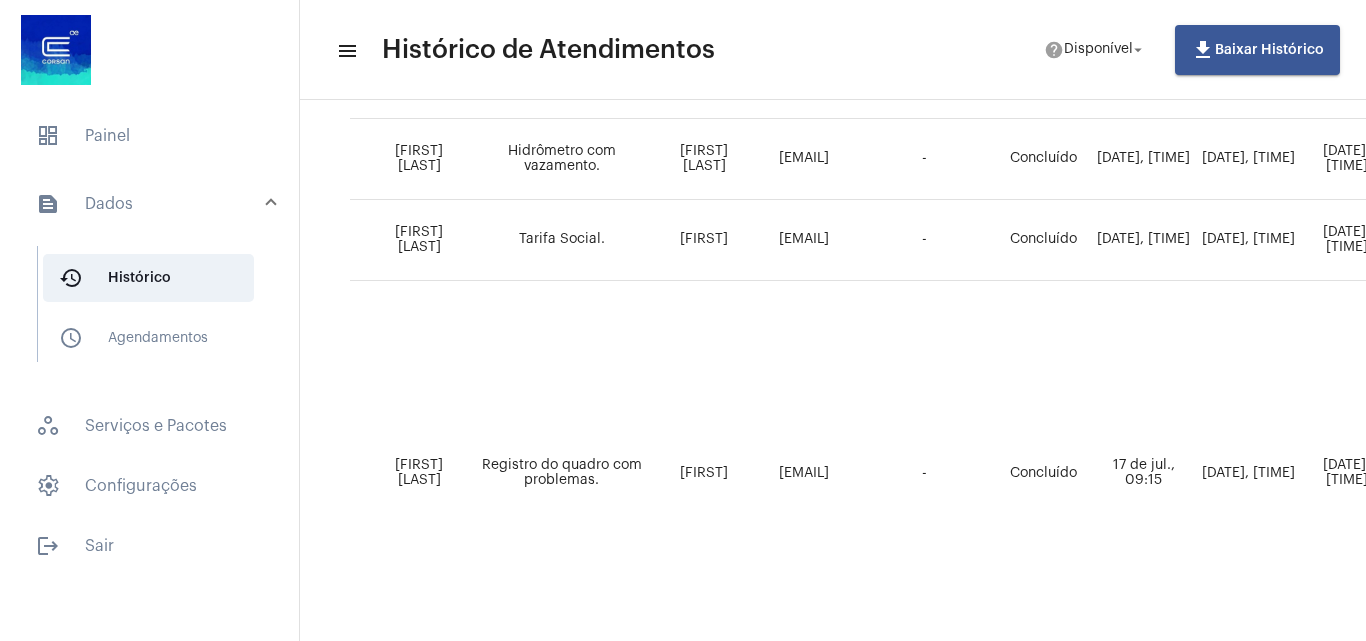 scroll, scrollTop: 1181, scrollLeft: 0, axis: vertical 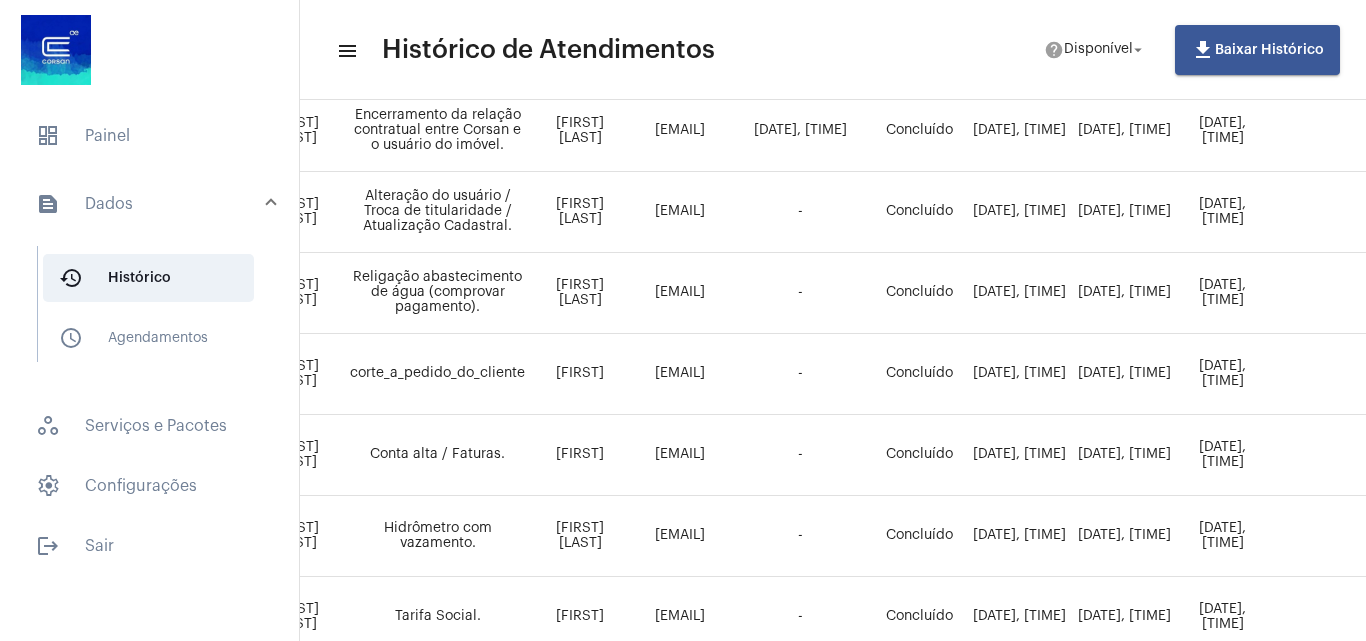 click on "text_snippet_outlined  Dados" at bounding box center [151, 204] 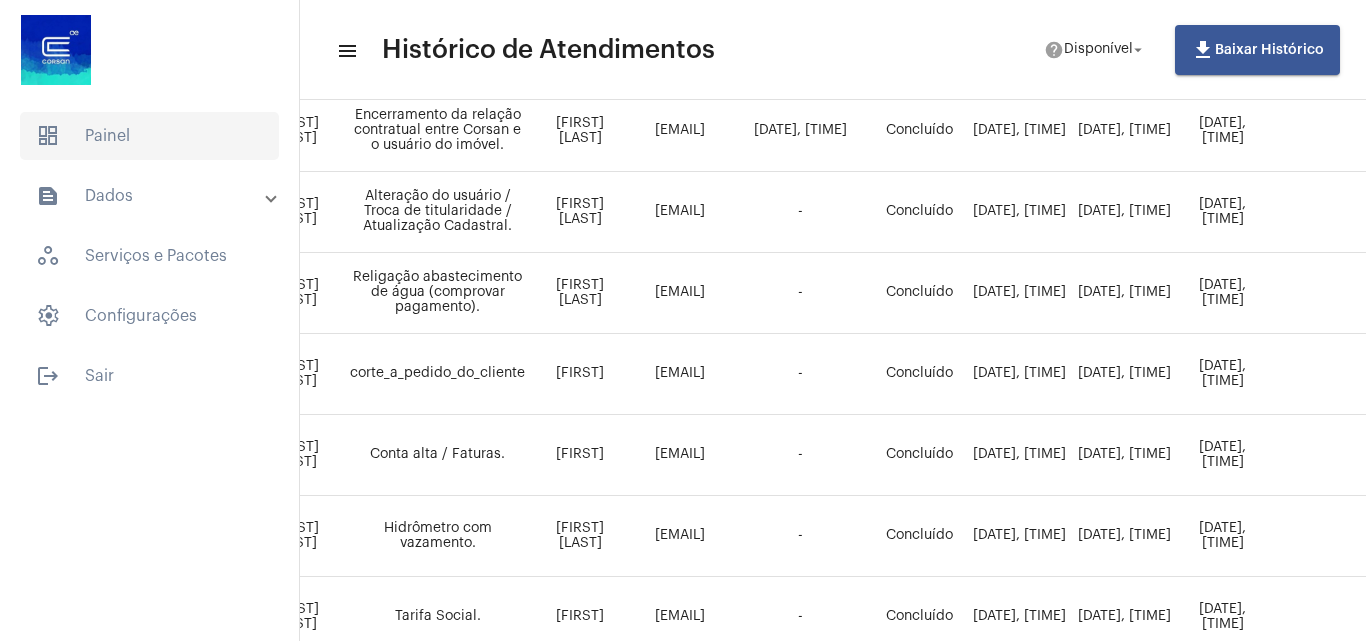 click on "dashboard   Painel" 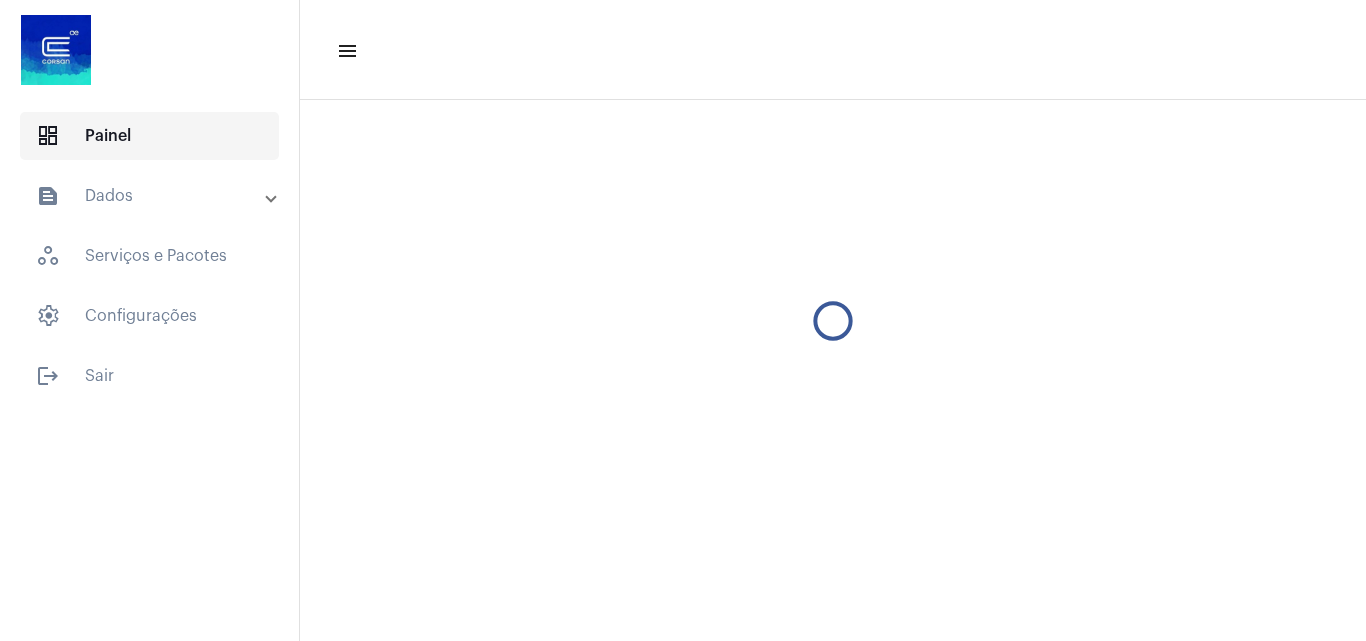 scroll, scrollTop: 0, scrollLeft: 0, axis: both 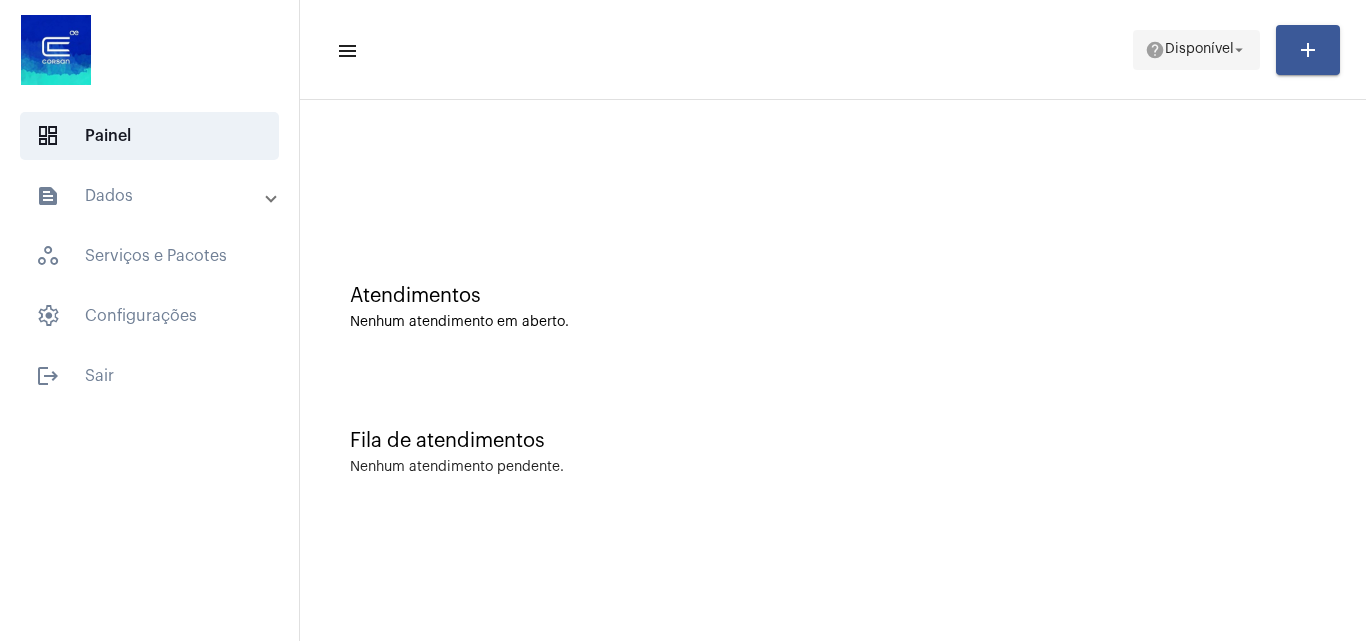 click on "help" 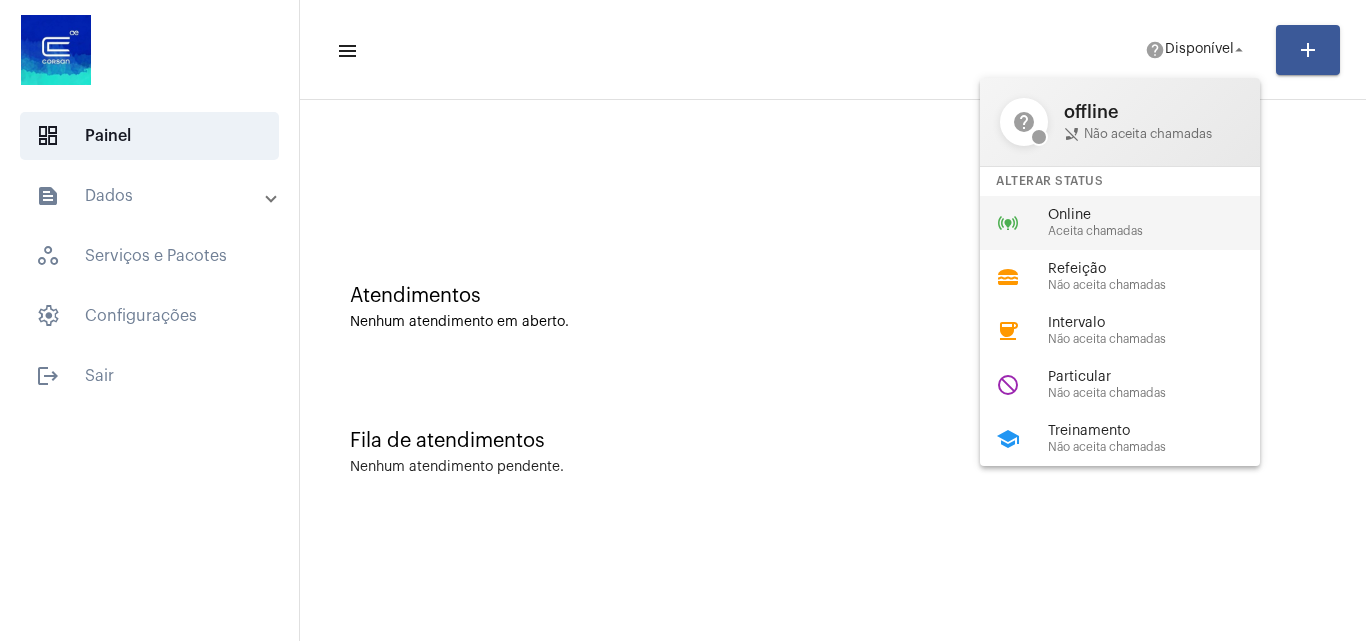 click on "Aceita chamadas" at bounding box center (1162, 231) 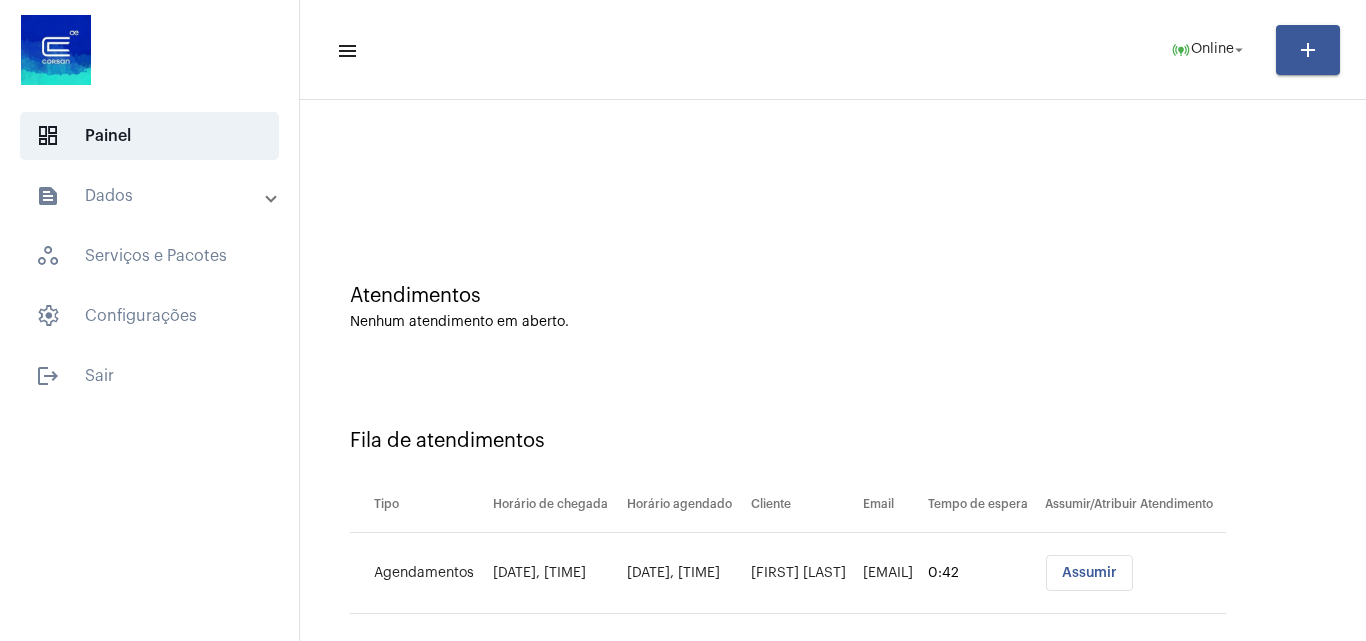 click on "Assumir" at bounding box center (1089, 573) 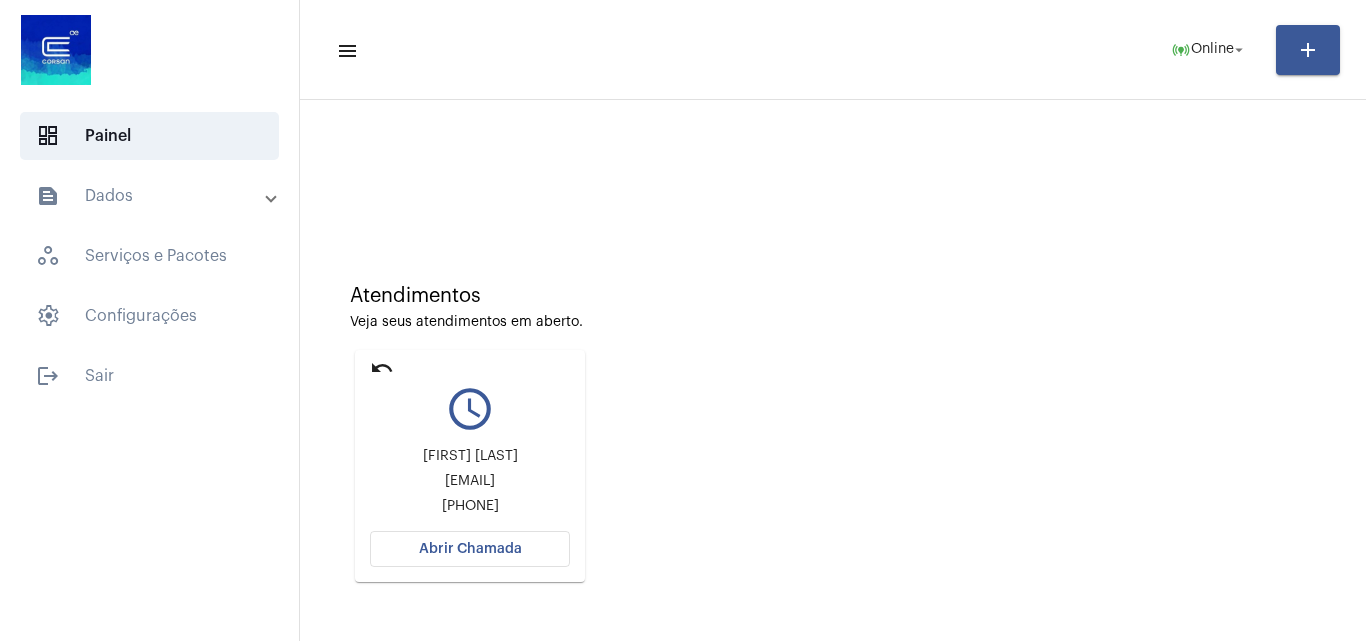click on "Abrir Chamada" 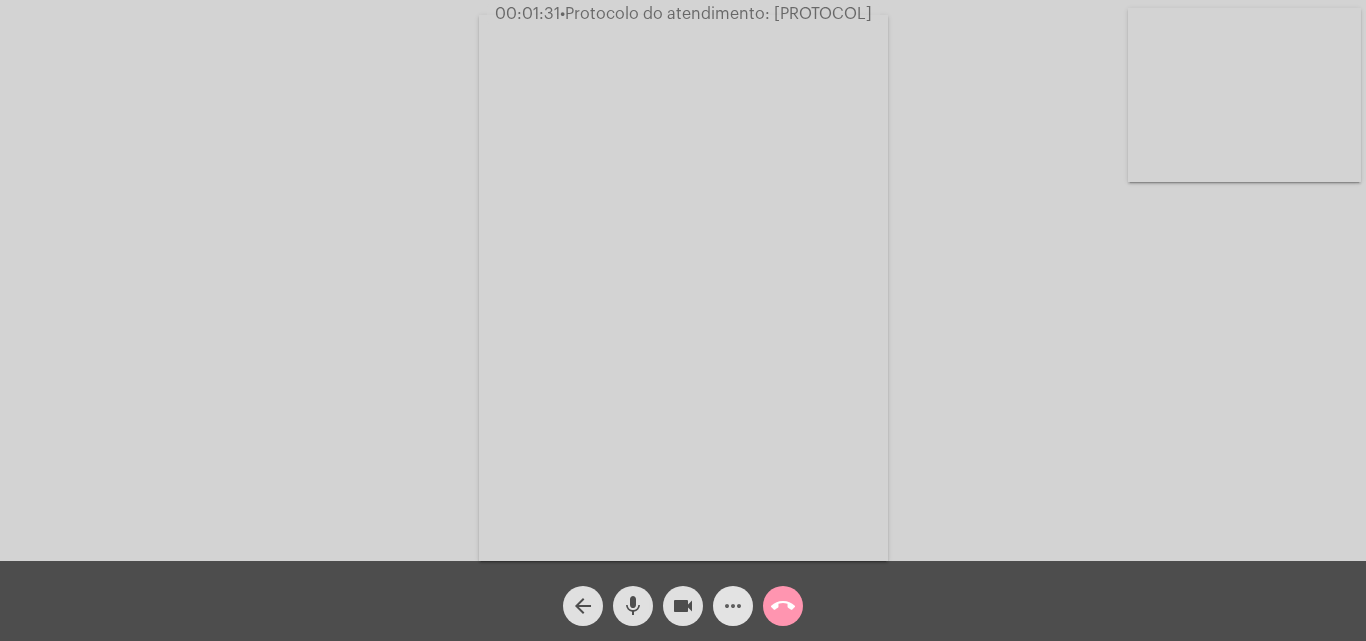 click on "more_horiz" 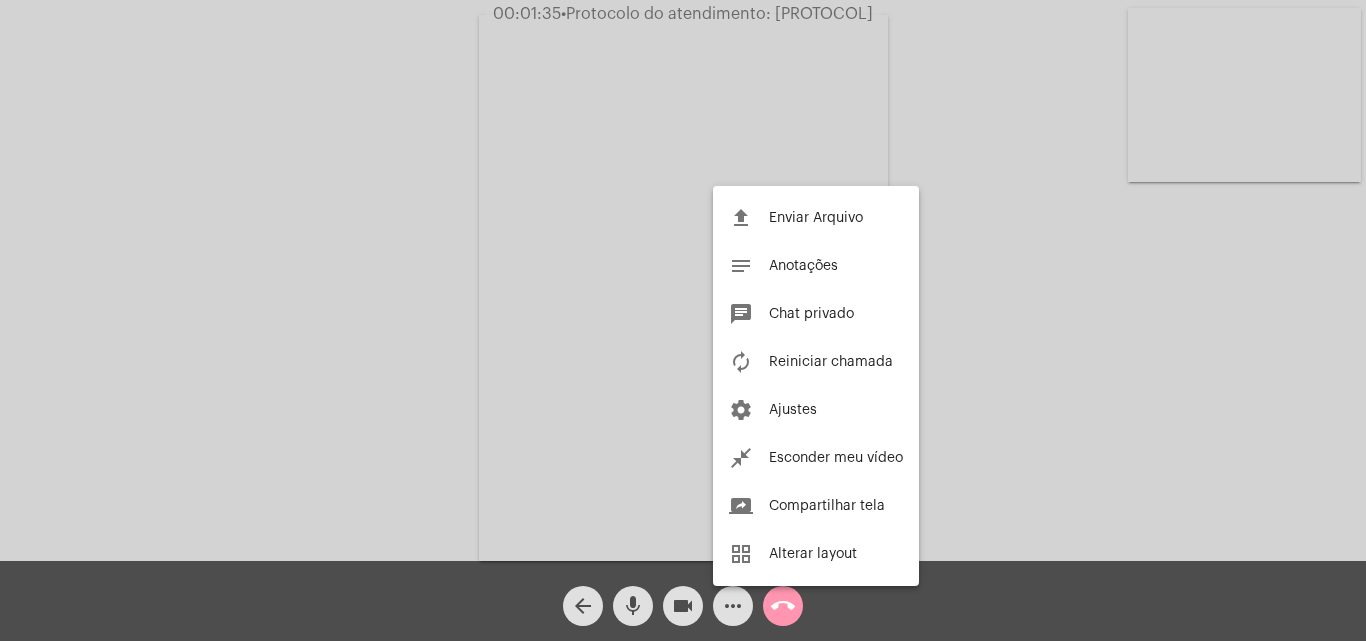 click at bounding box center (683, 320) 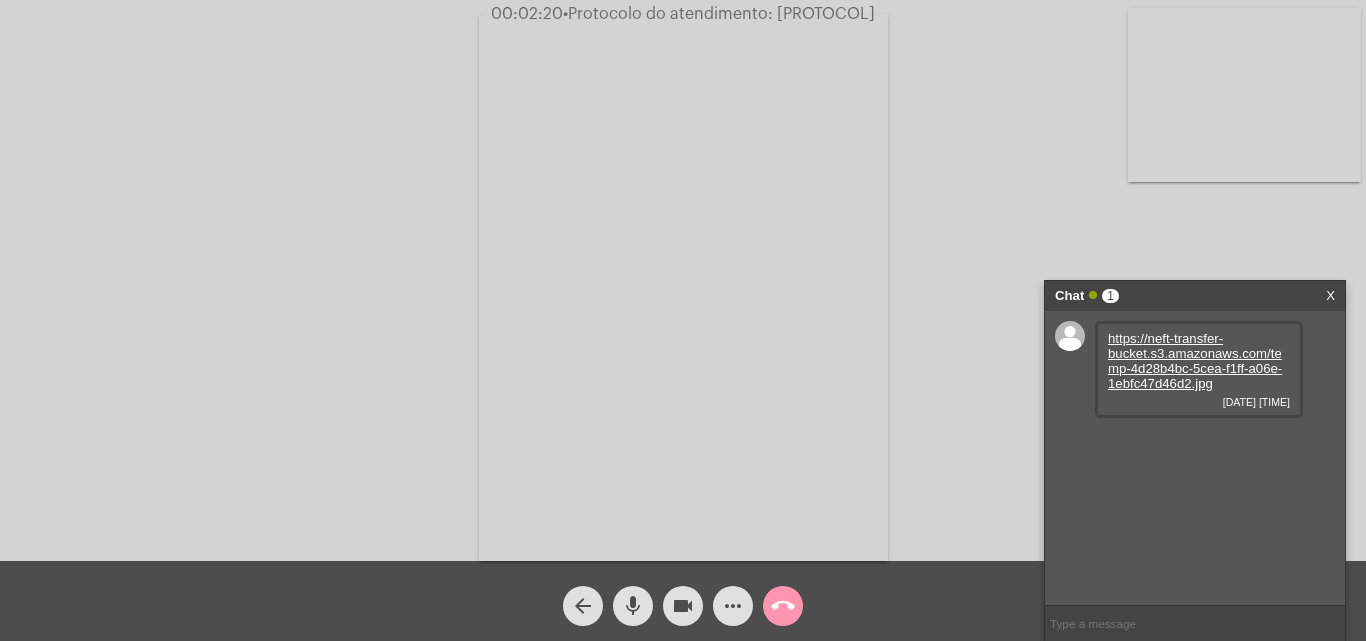 click on "https://neft-transfer-bucket.s3.amazonaws.com/temp-4d28b4bc-5cea-f1ff-a06e-1ebfc47d46d2.jpg" at bounding box center [1195, 361] 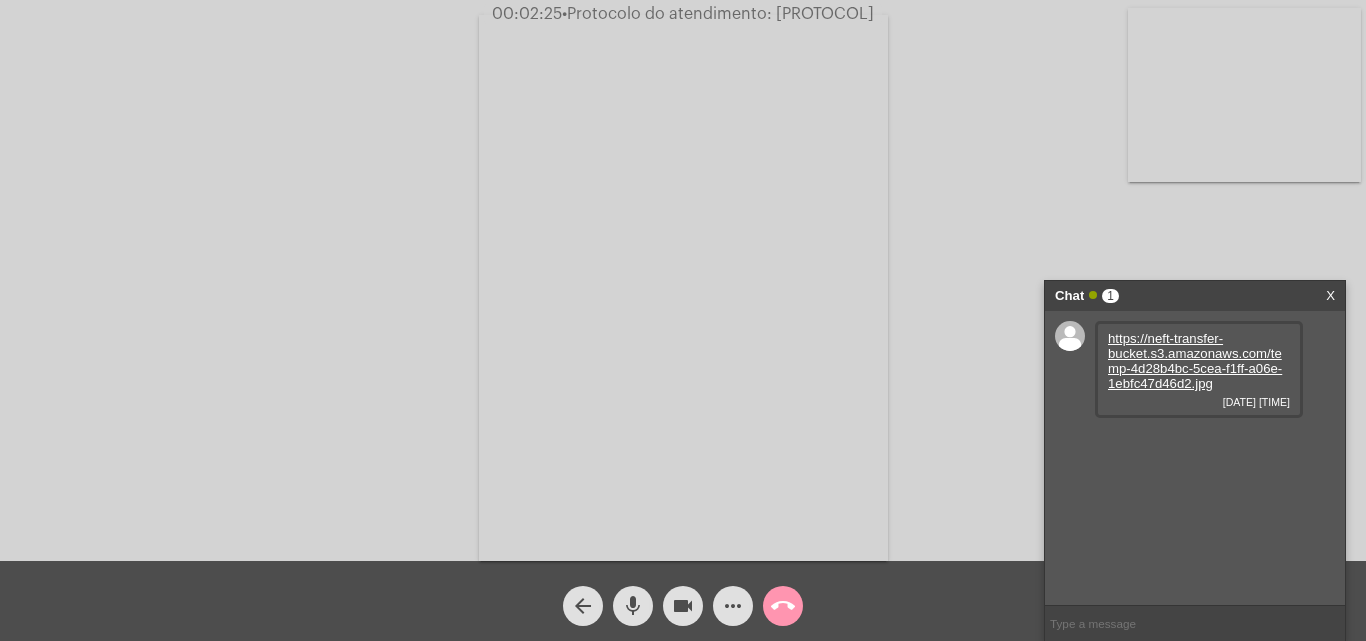 click on "mic" 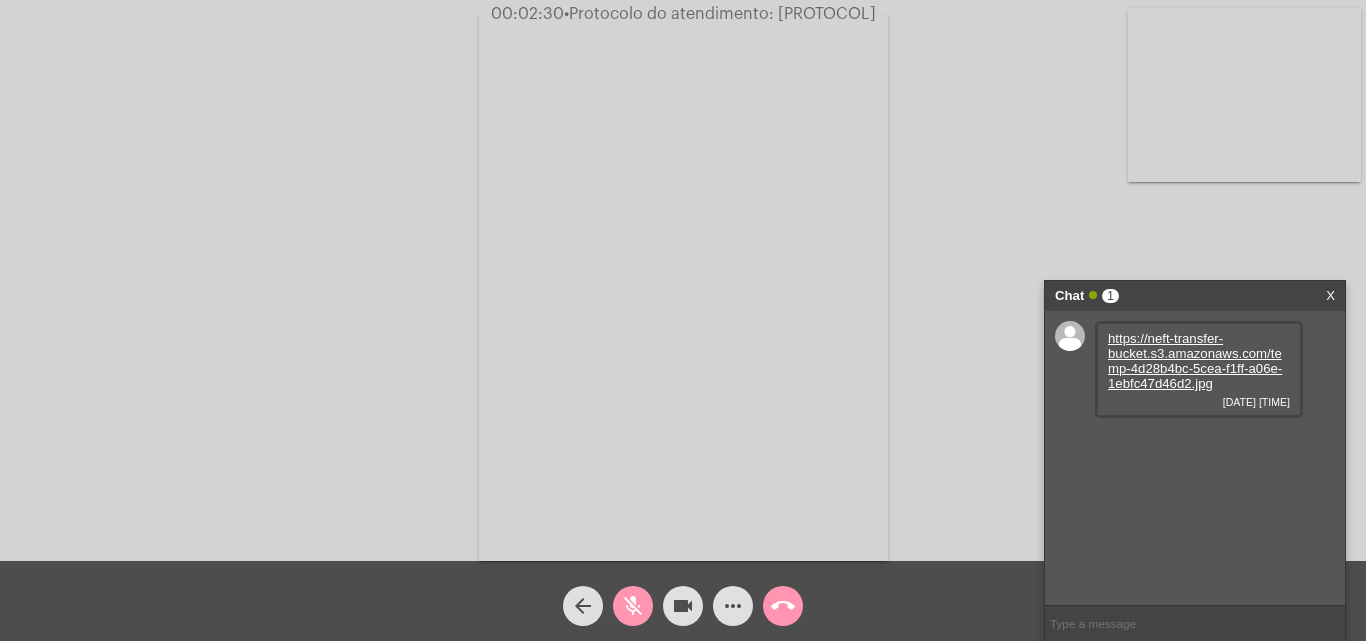 click on "mic_off" 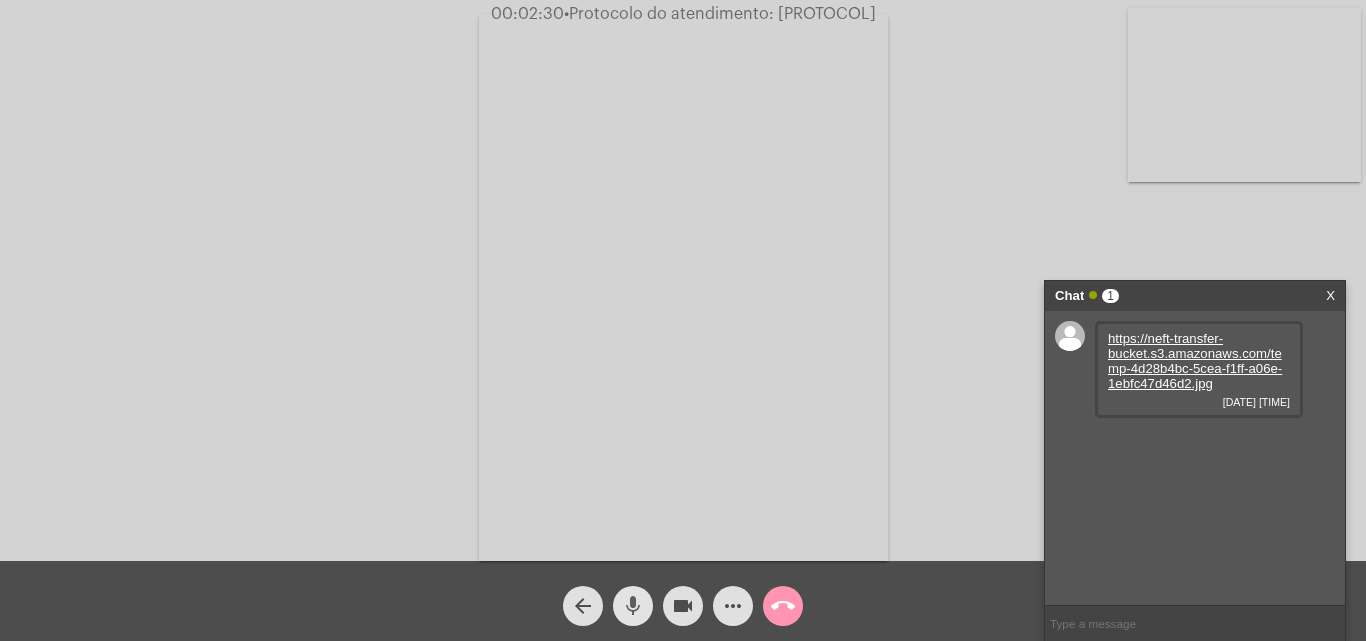 click on "mic" 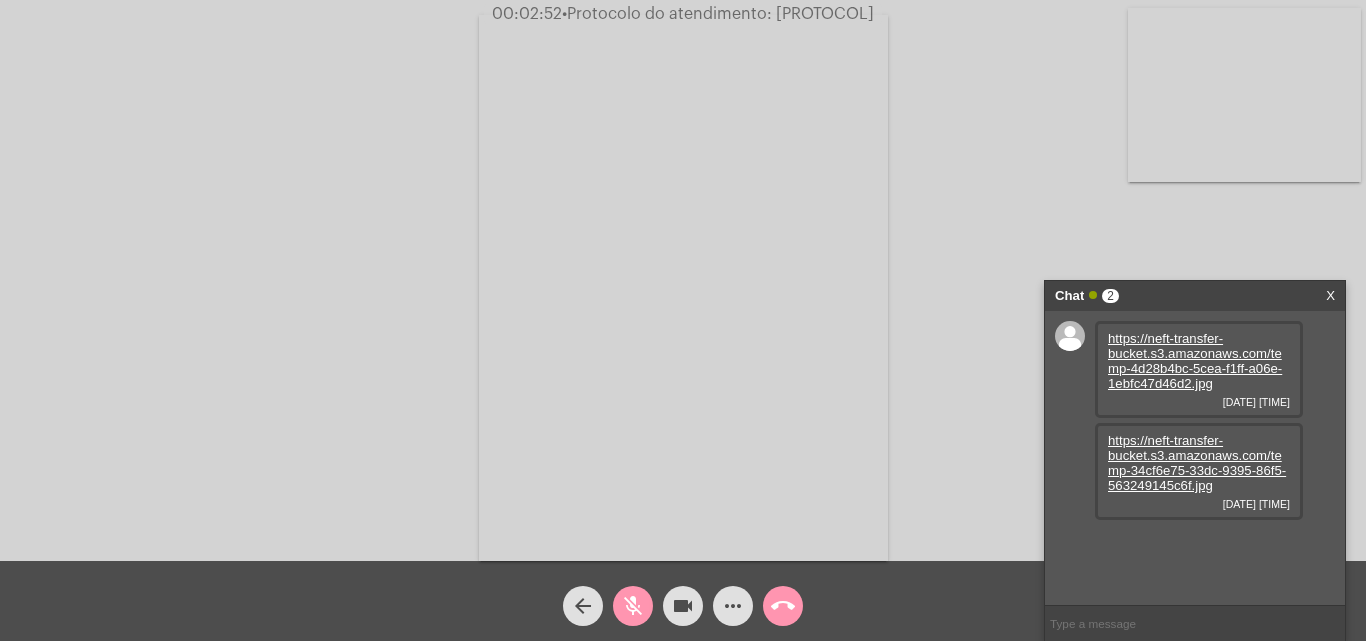 drag, startPoint x: 641, startPoint y: 610, endPoint x: 661, endPoint y: 462, distance: 149.34523 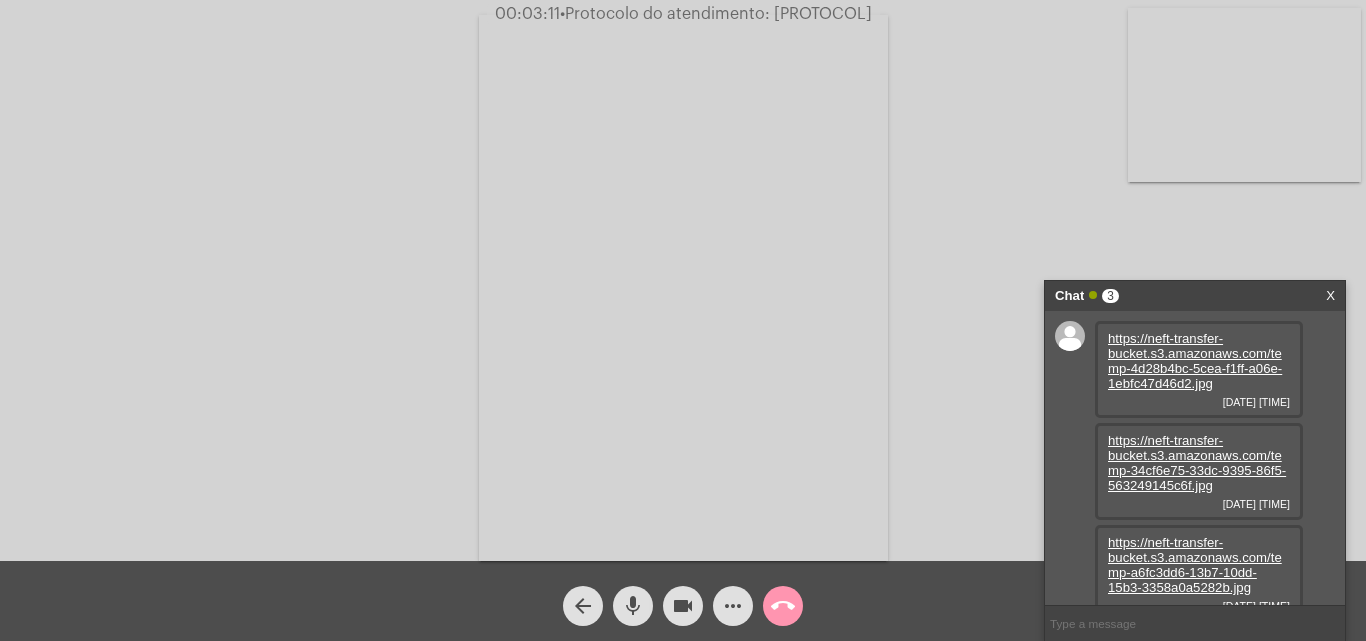scroll, scrollTop: 17, scrollLeft: 0, axis: vertical 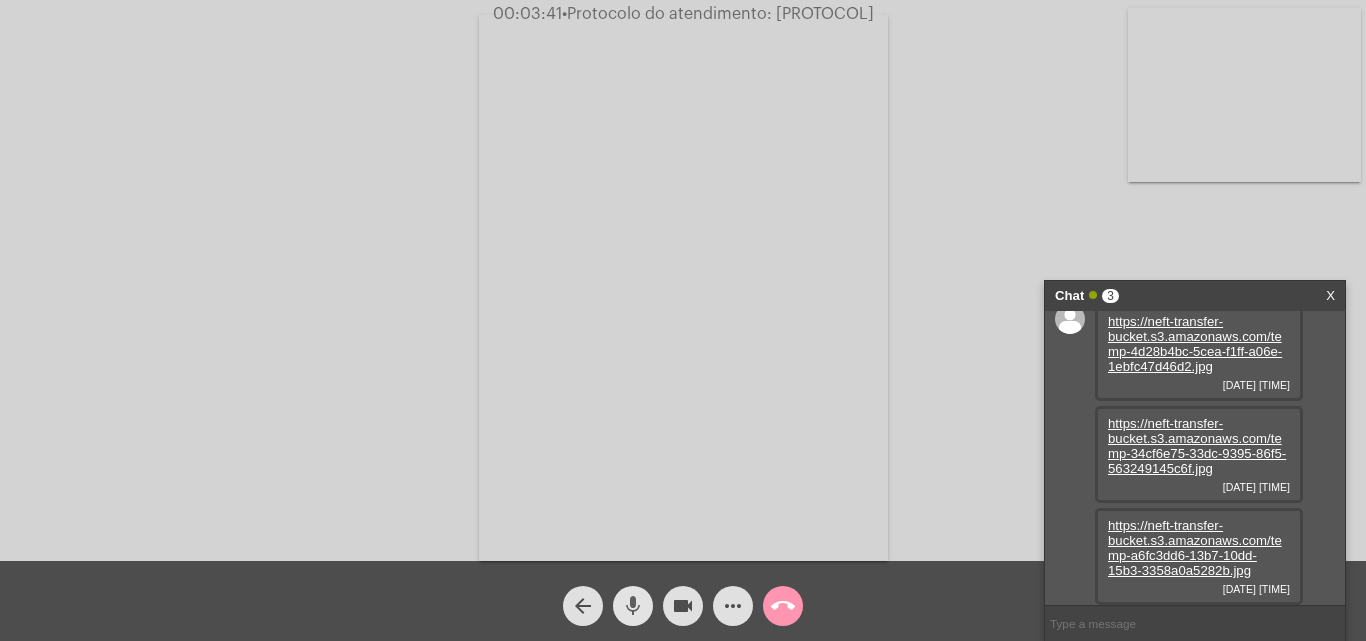 click on "mic" 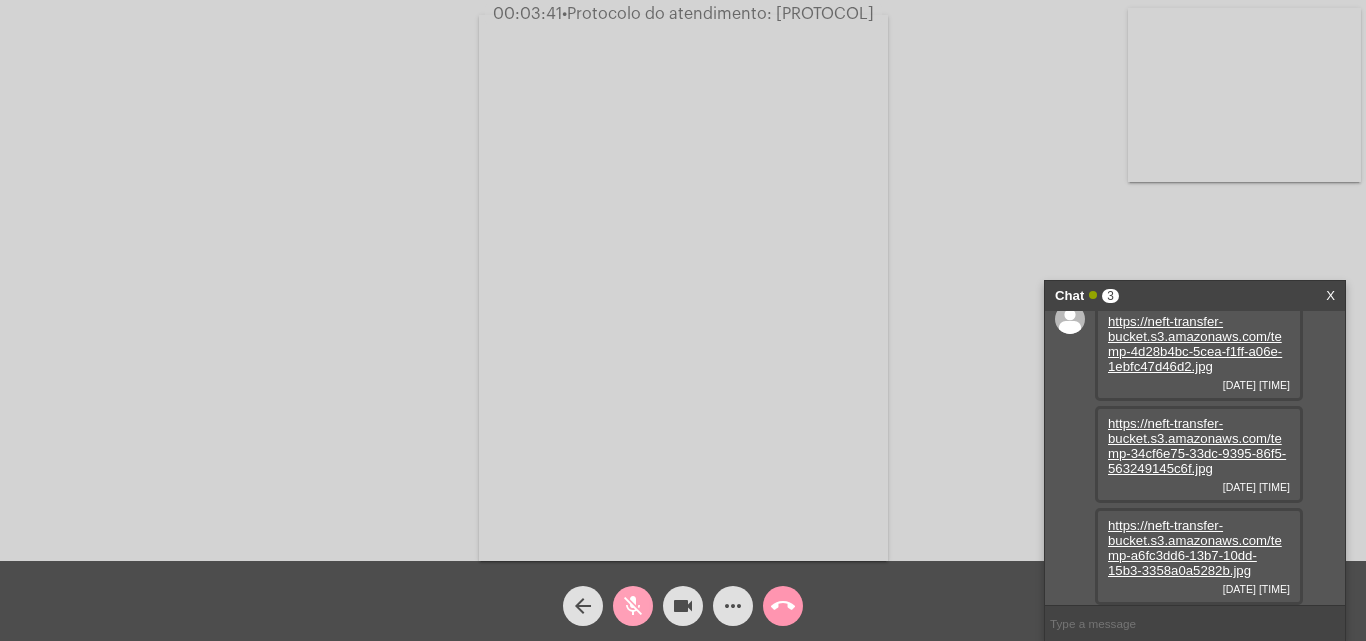 click on "videocam" 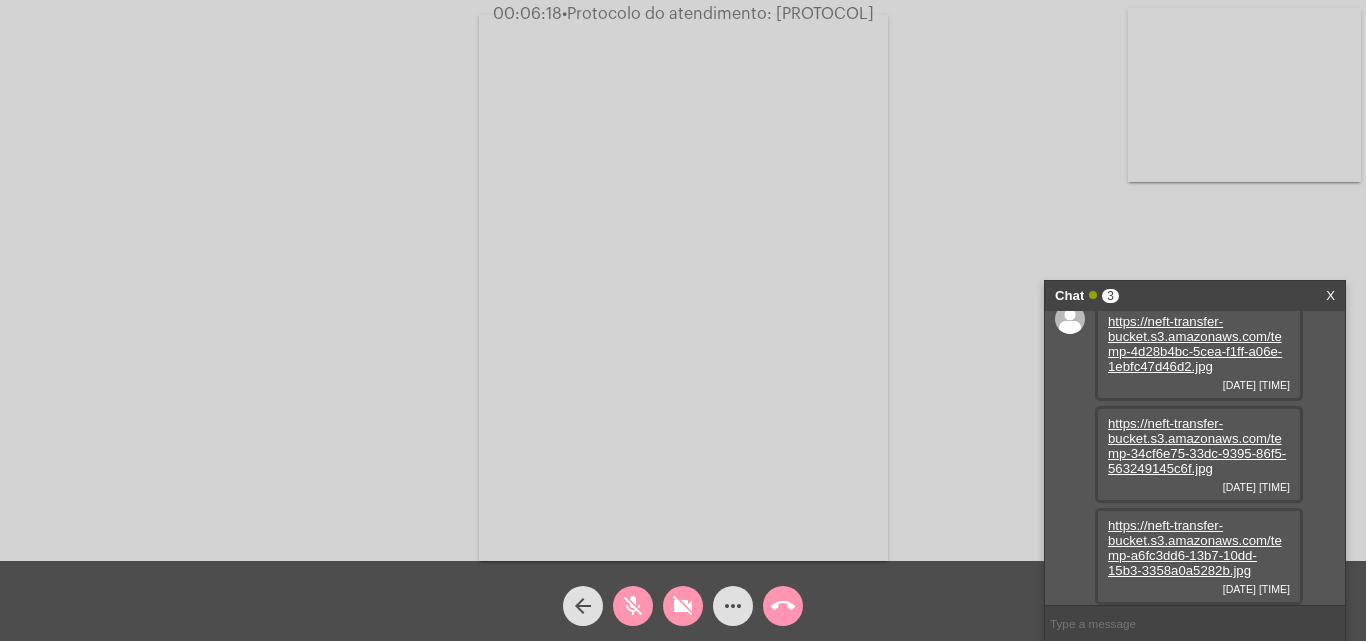 click on "mic_off" 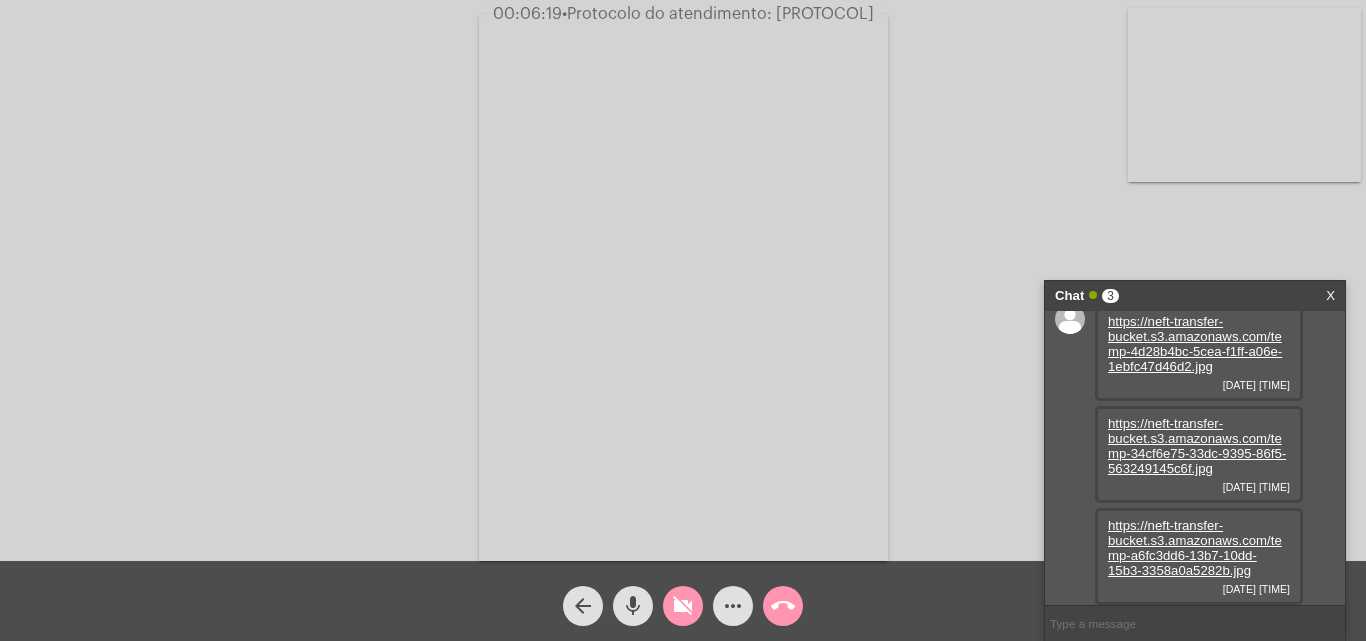 click on "videocam_off" 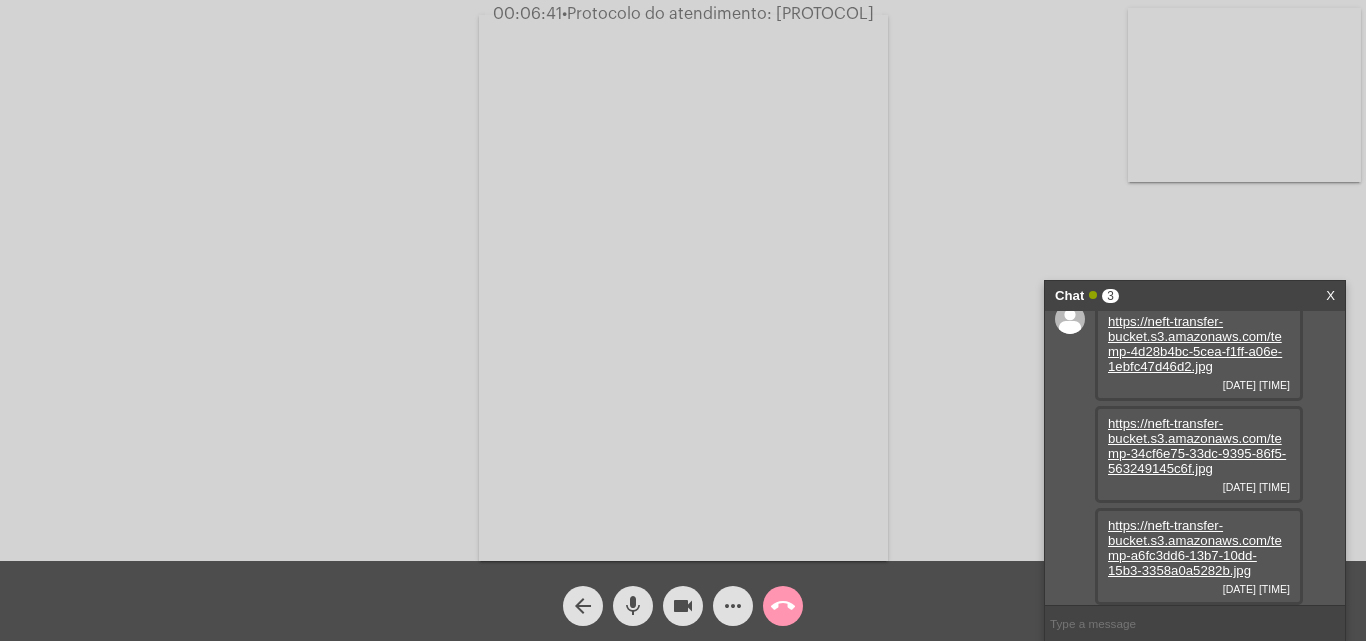 click on "mic" 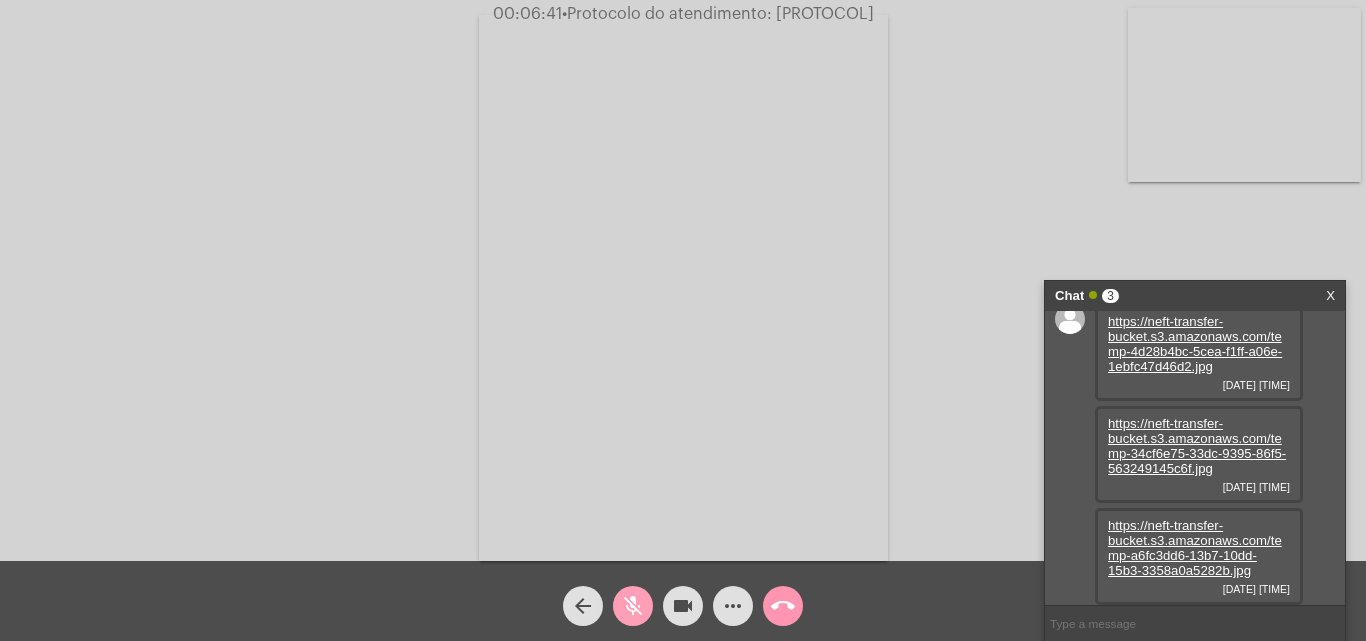 click on "videocam" 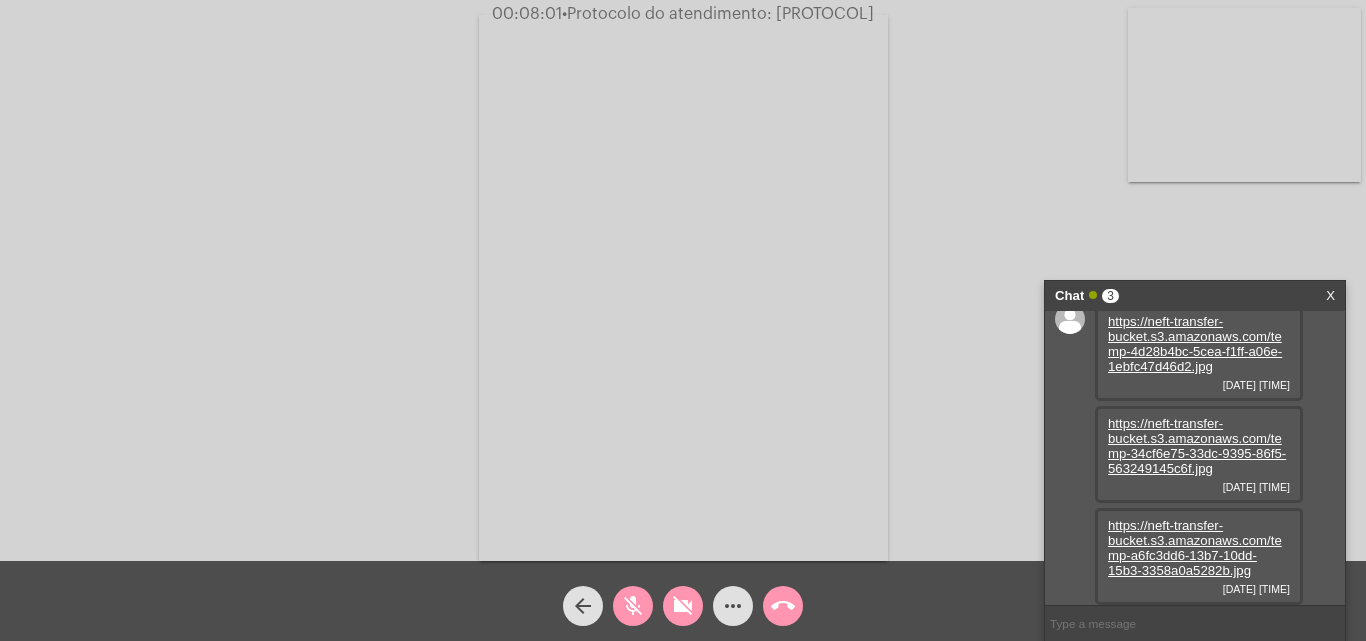 click on "mic_off" 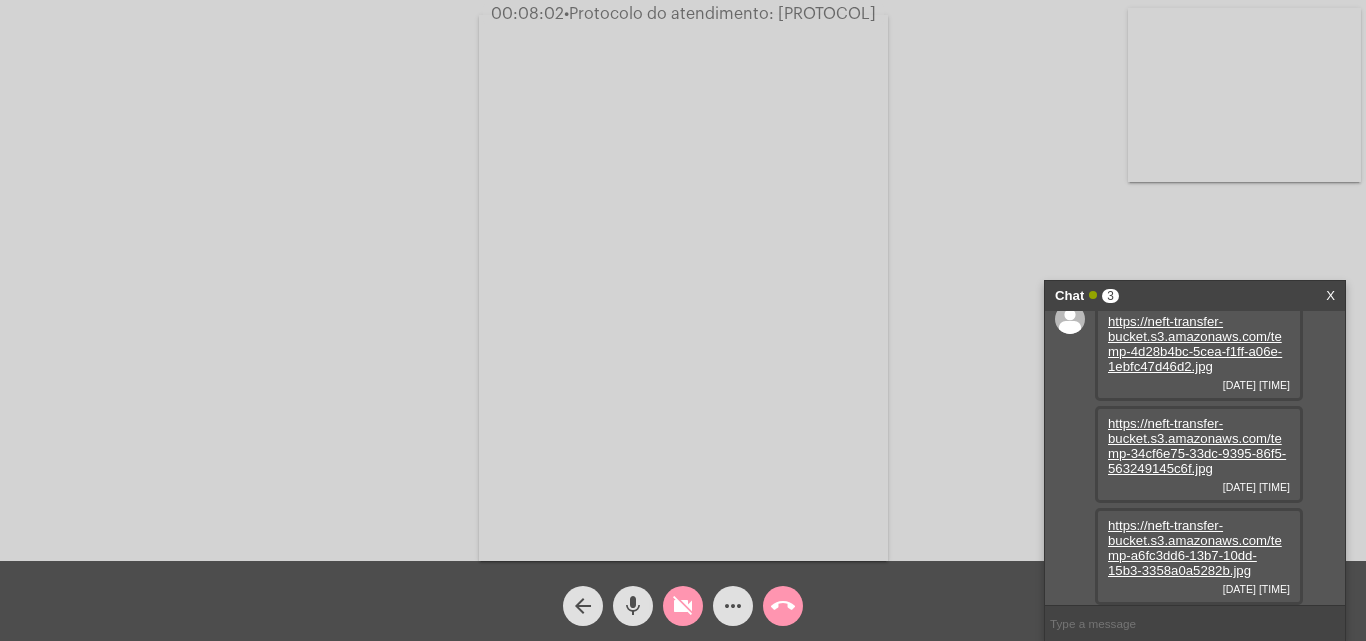 click on "videocam_off" 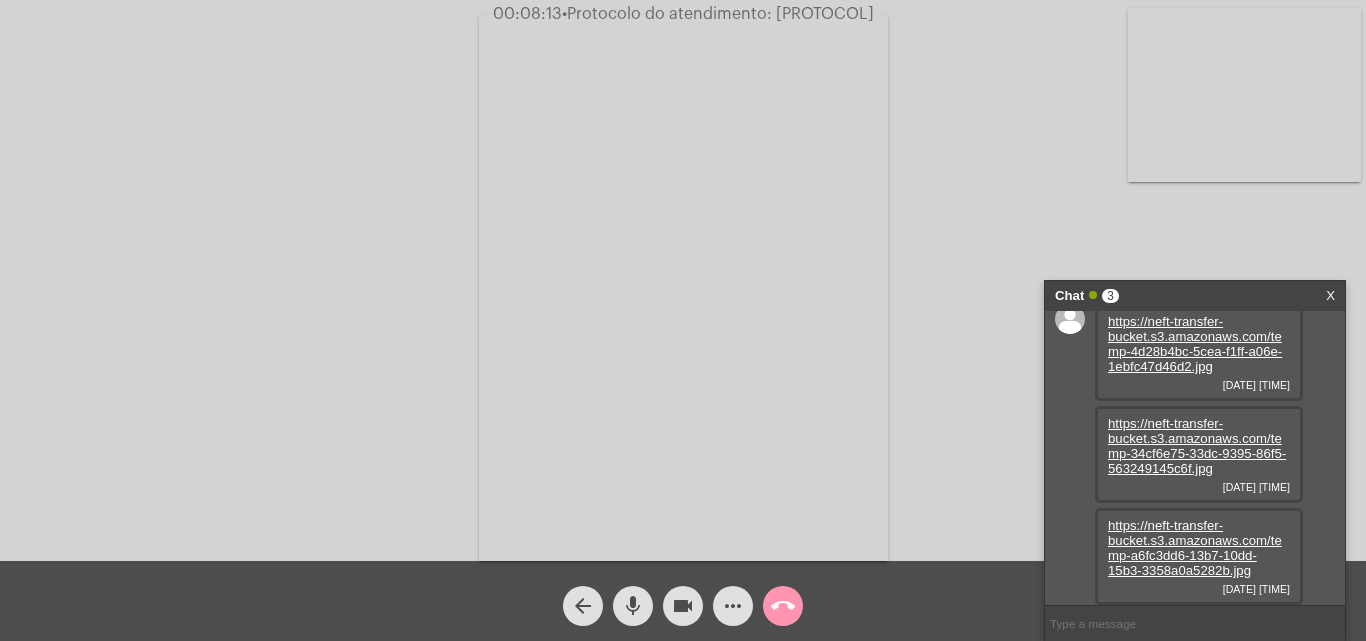 click on "mic" 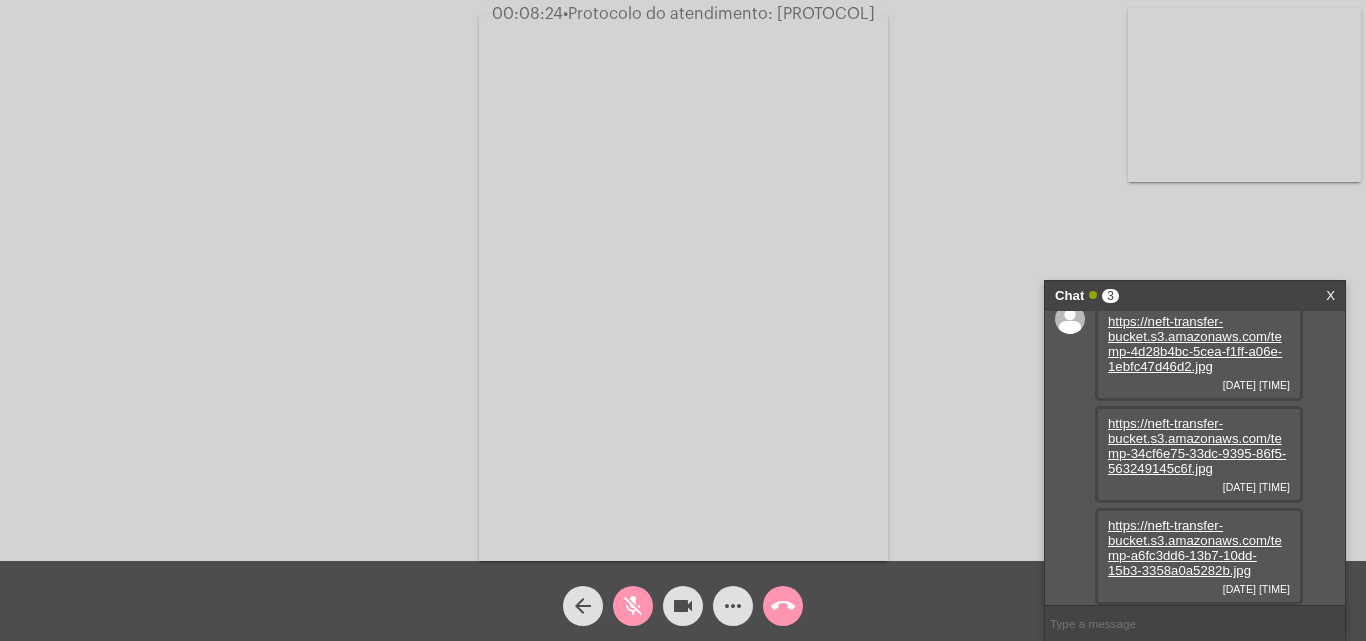 click on "videocam" 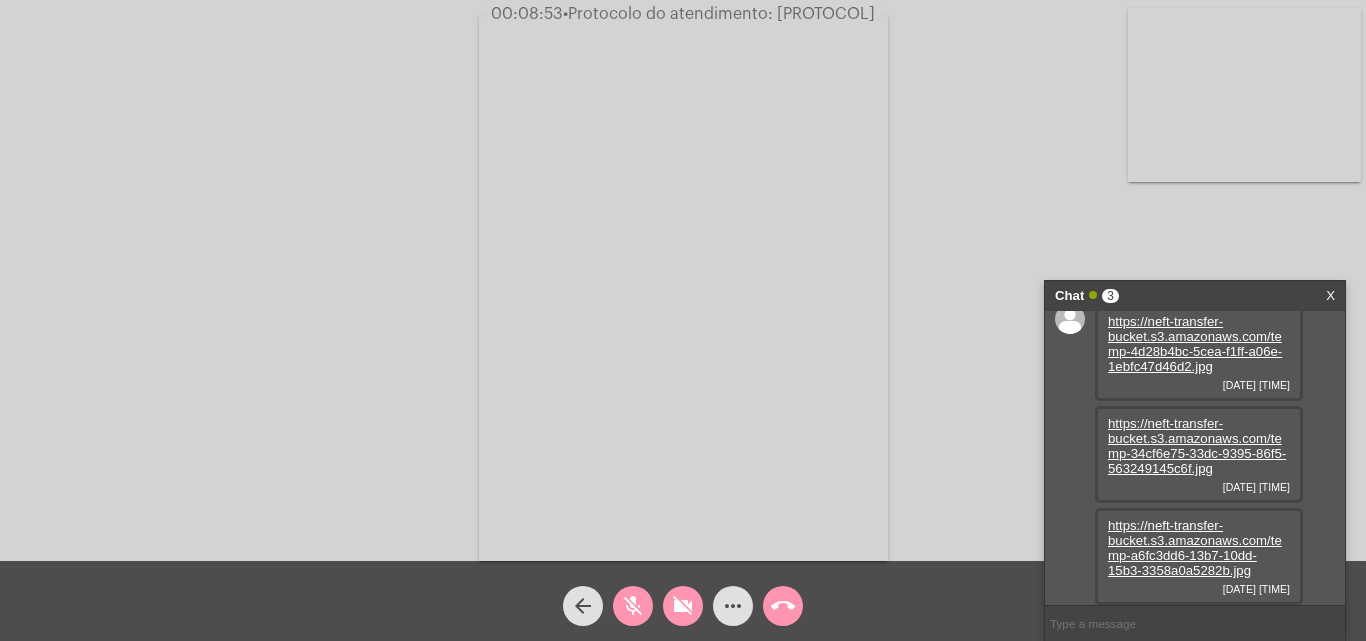 click on "mic_off" 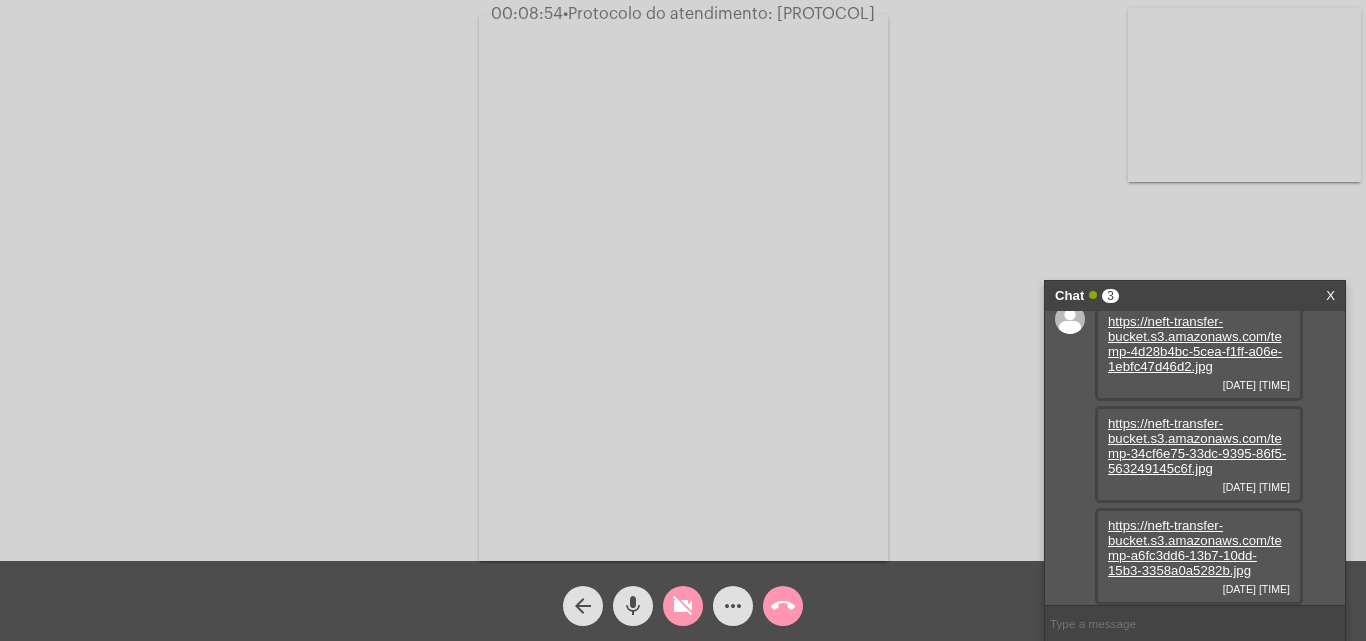 click on "videocam_off" 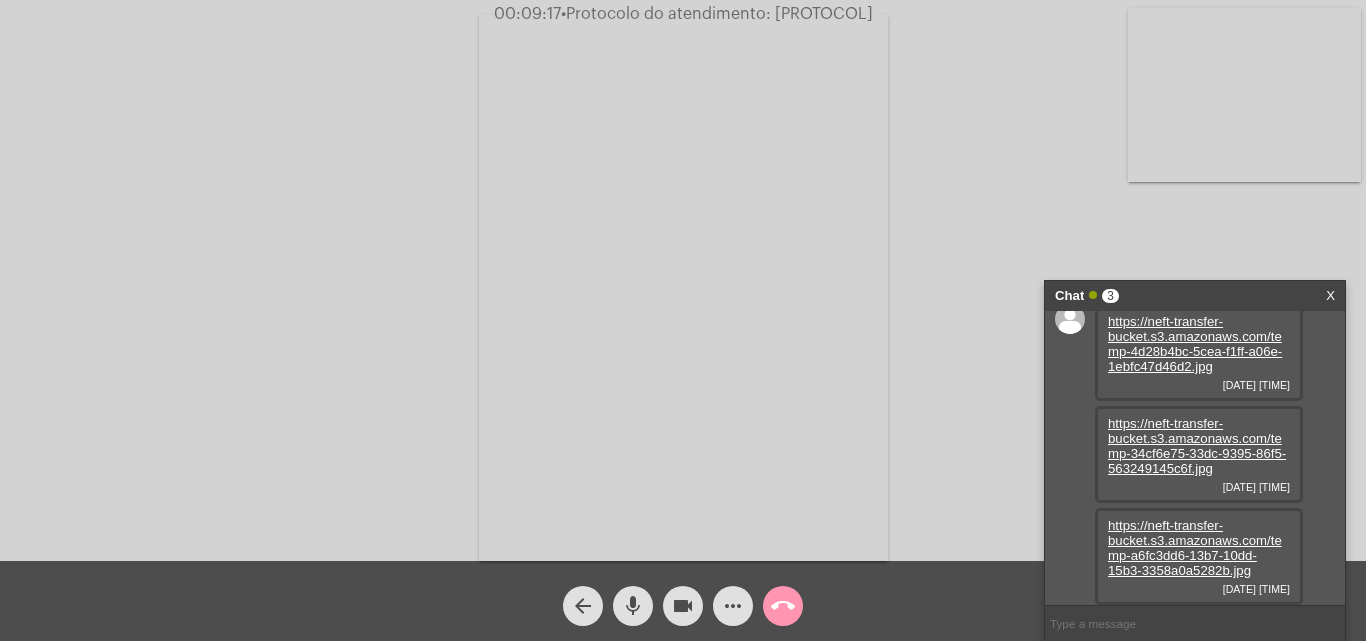 click on "mic" 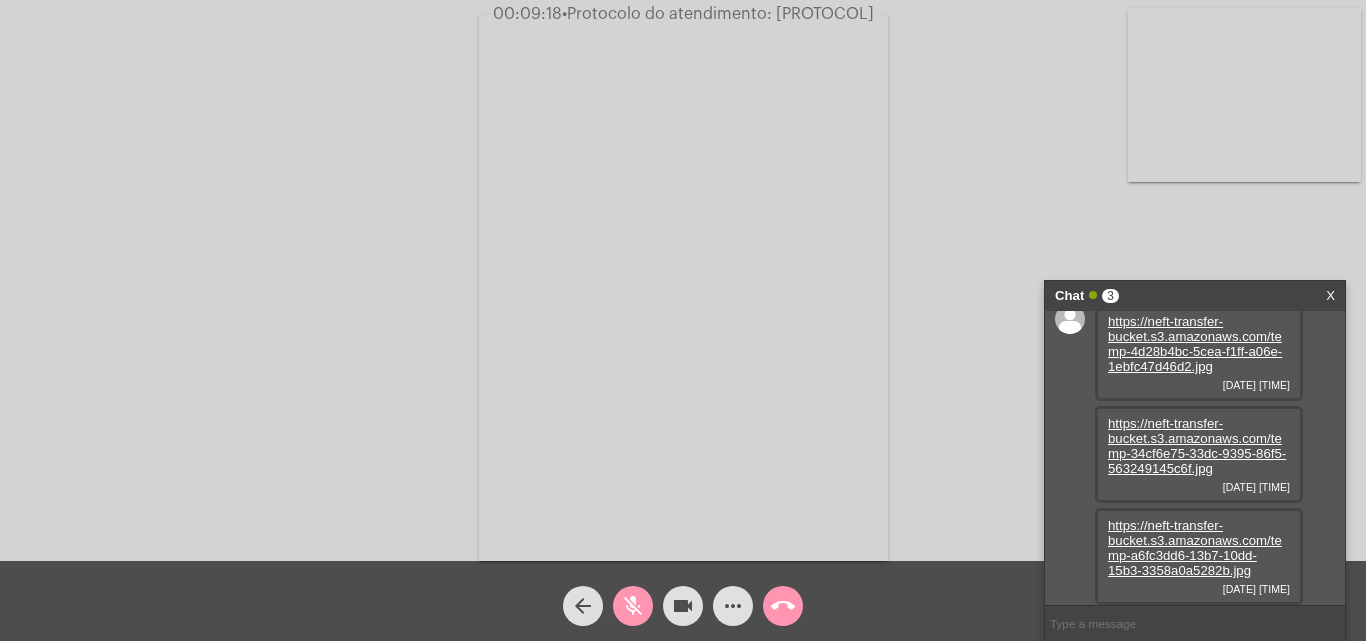 click on "videocam" 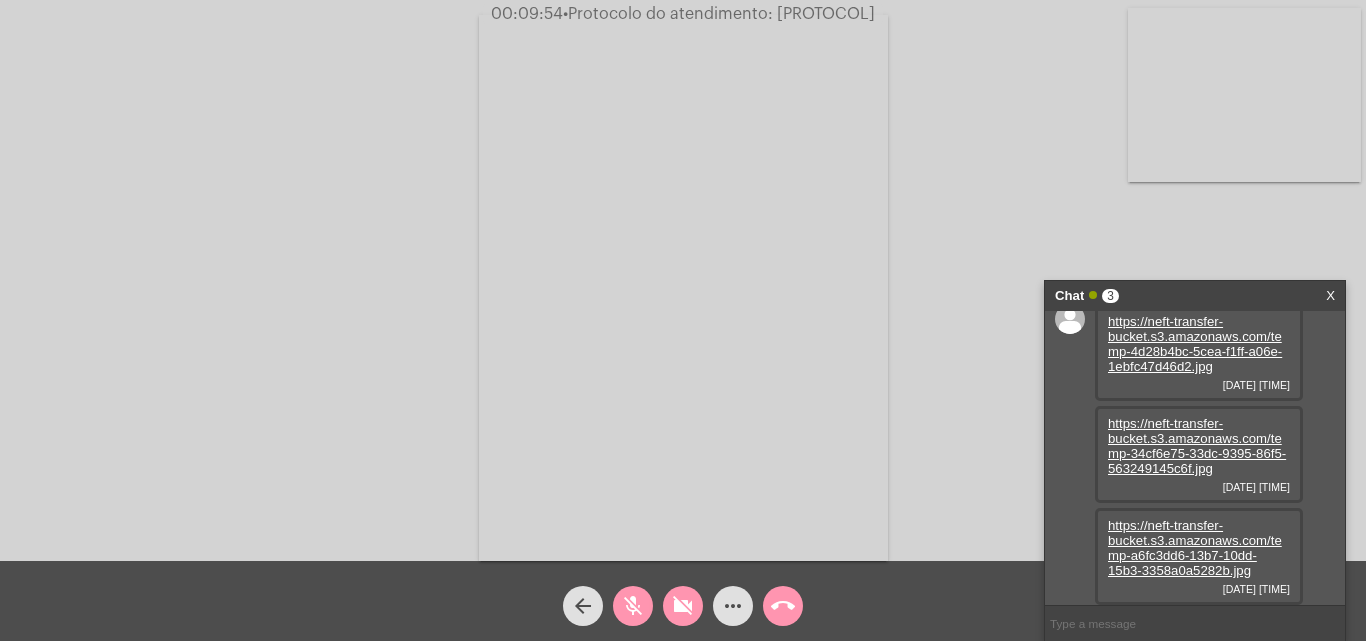 click on "mic_off" 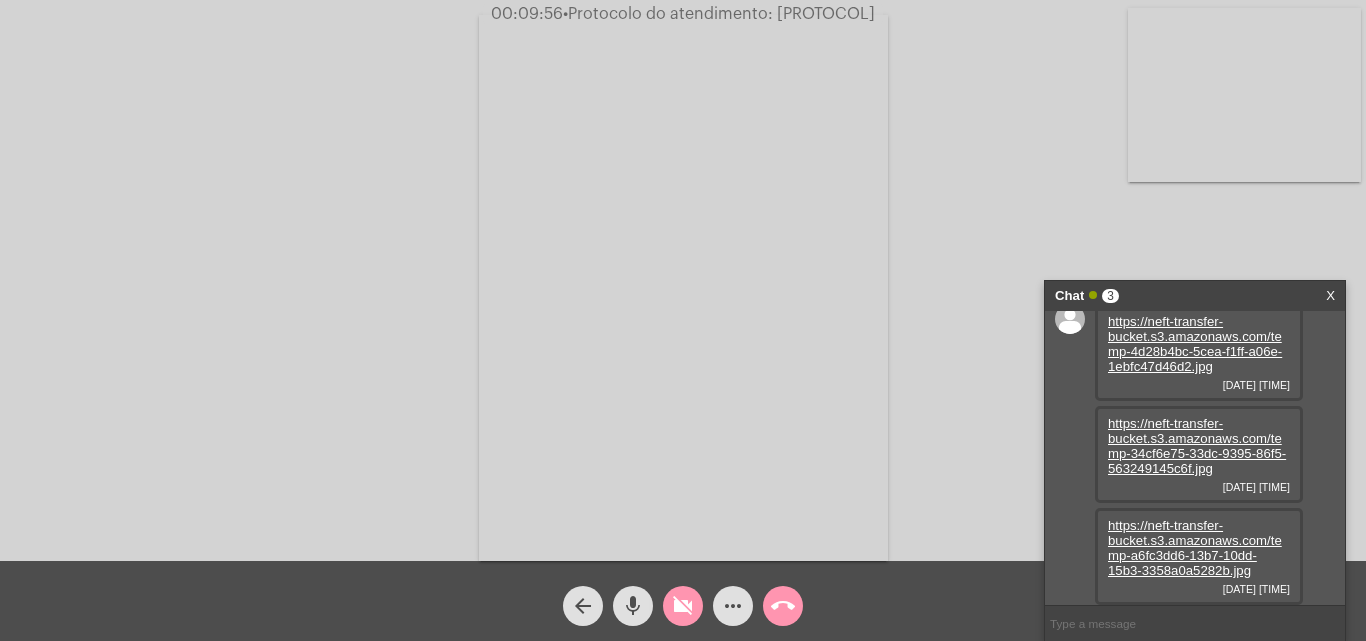 click on "videocam_off" 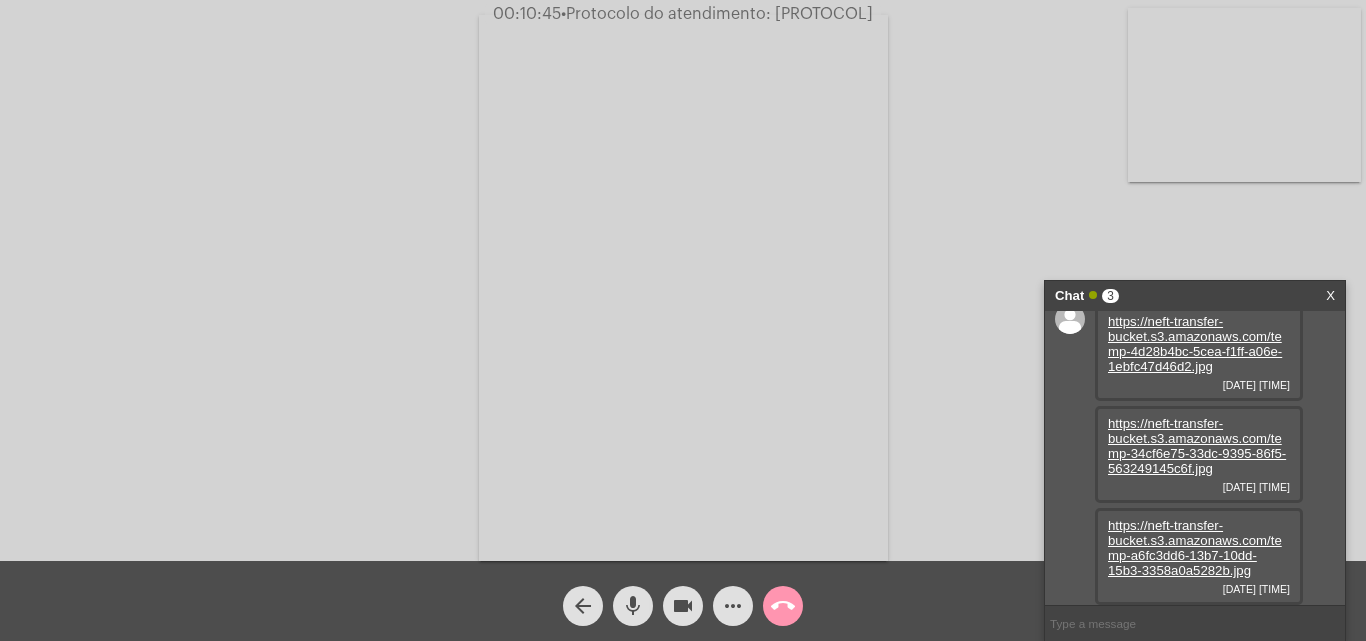 click on "call_end" 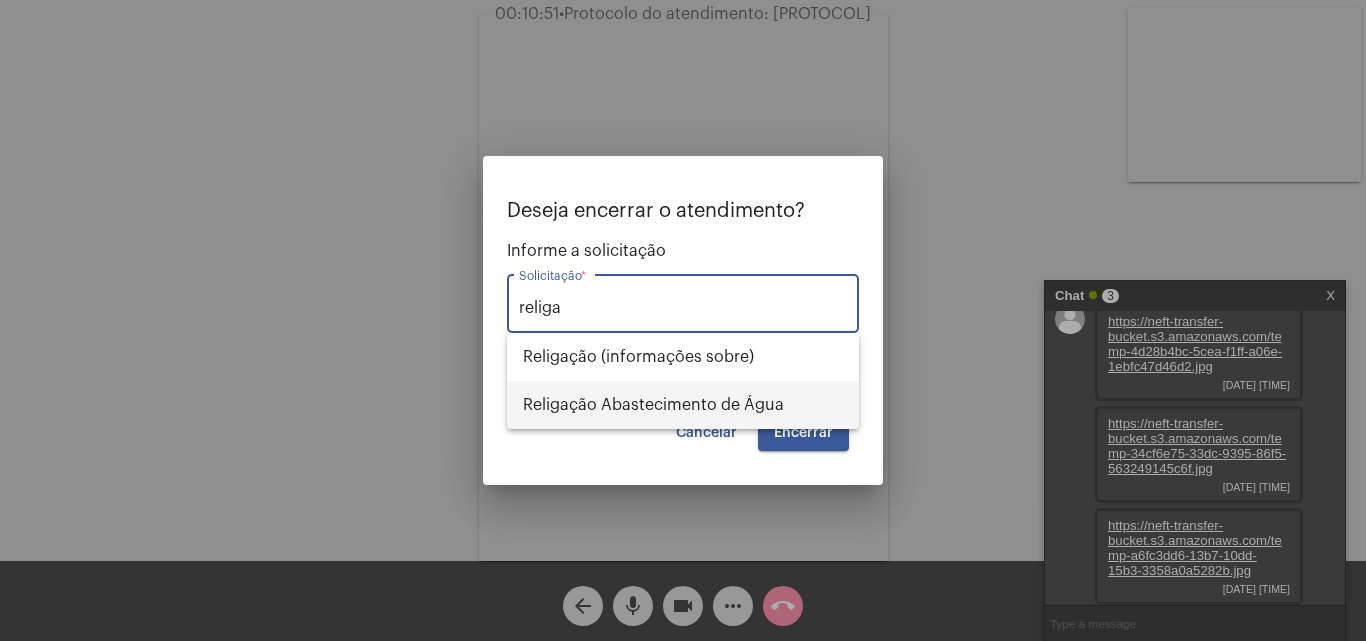 type on "religa" 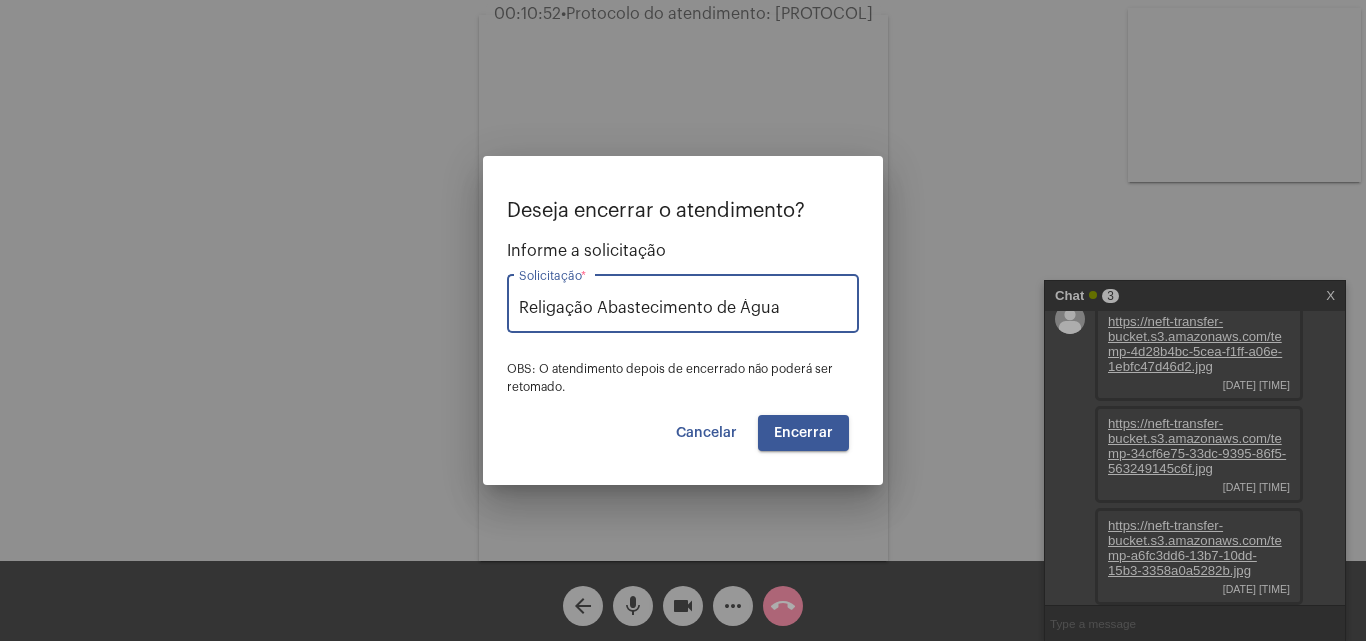 click on "Encerrar" at bounding box center (803, 433) 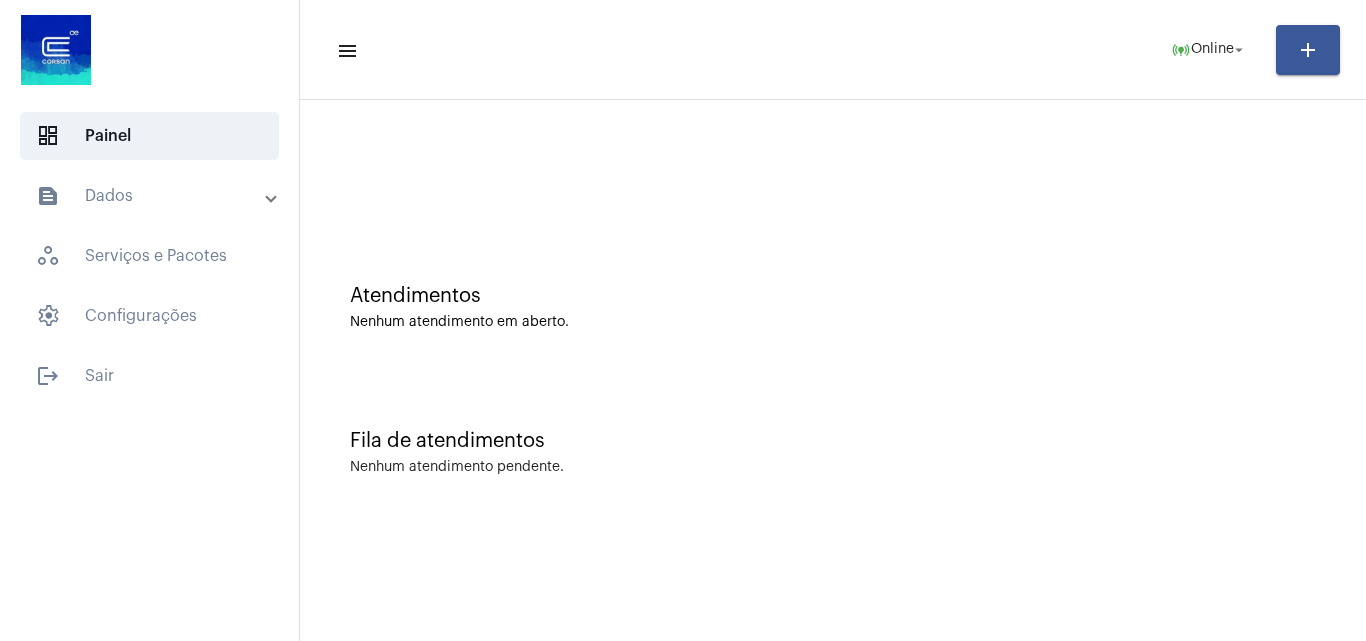 click on "text_snippet_outlined  Dados" at bounding box center (151, 196) 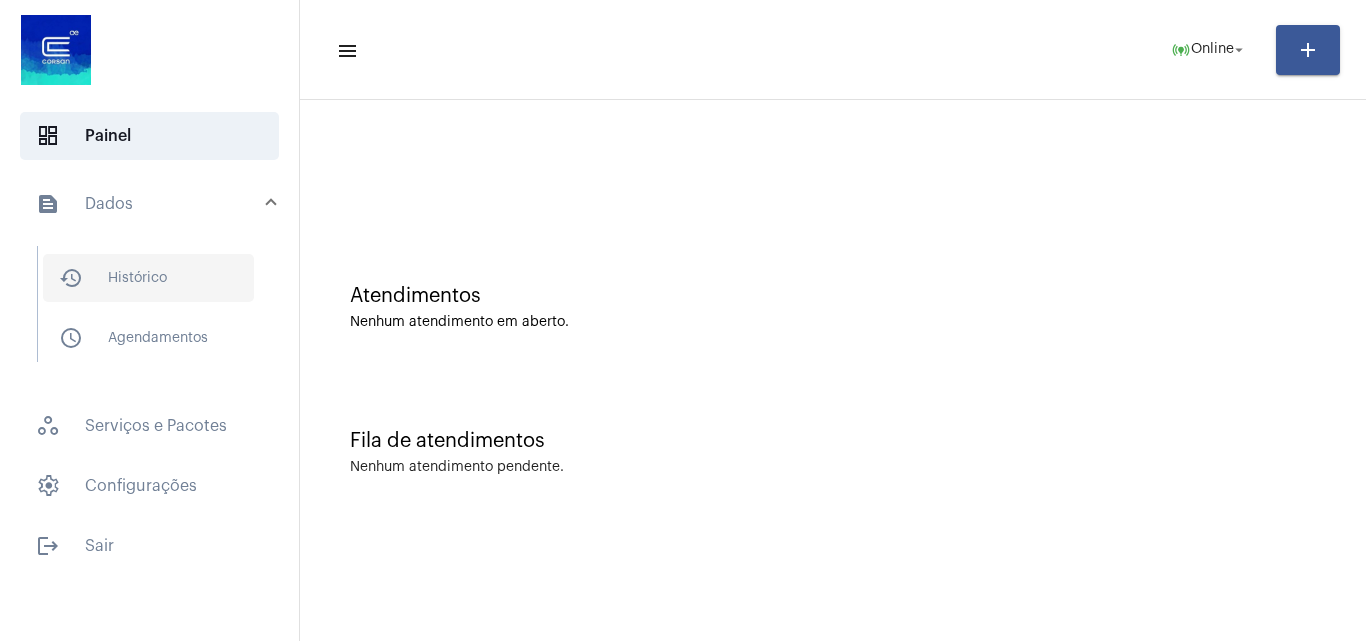 click on "history_outlined  Histórico" at bounding box center [148, 278] 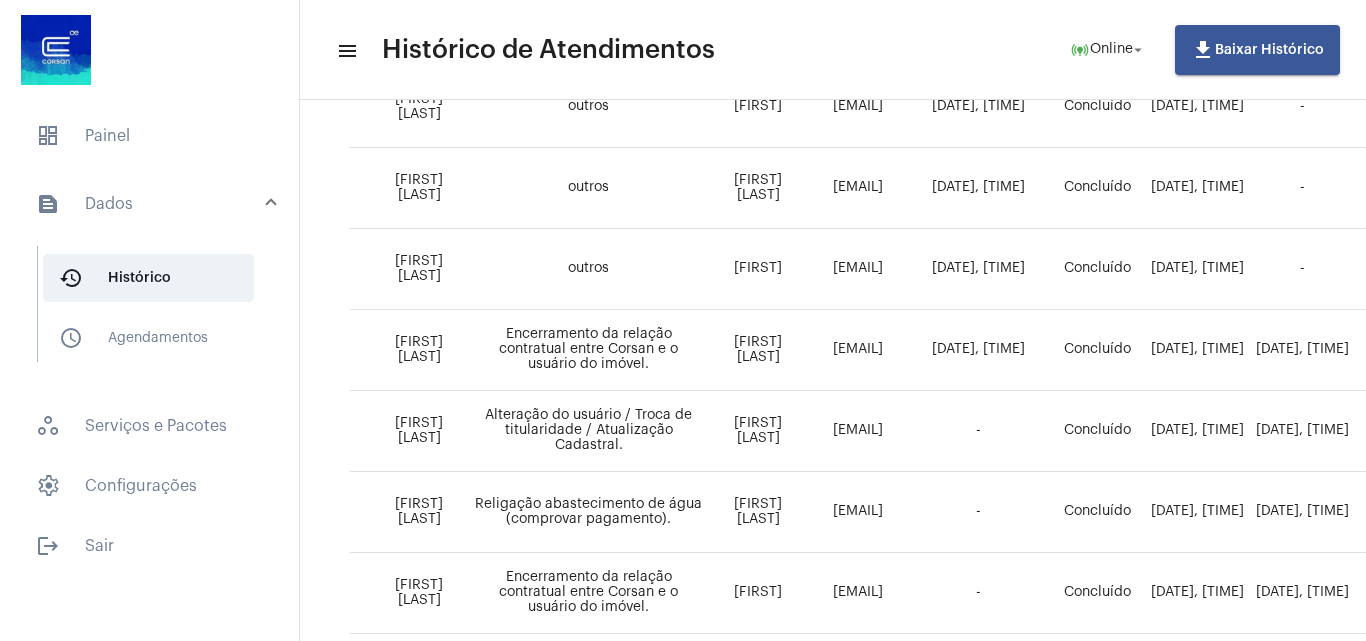 scroll, scrollTop: 762, scrollLeft: 0, axis: vertical 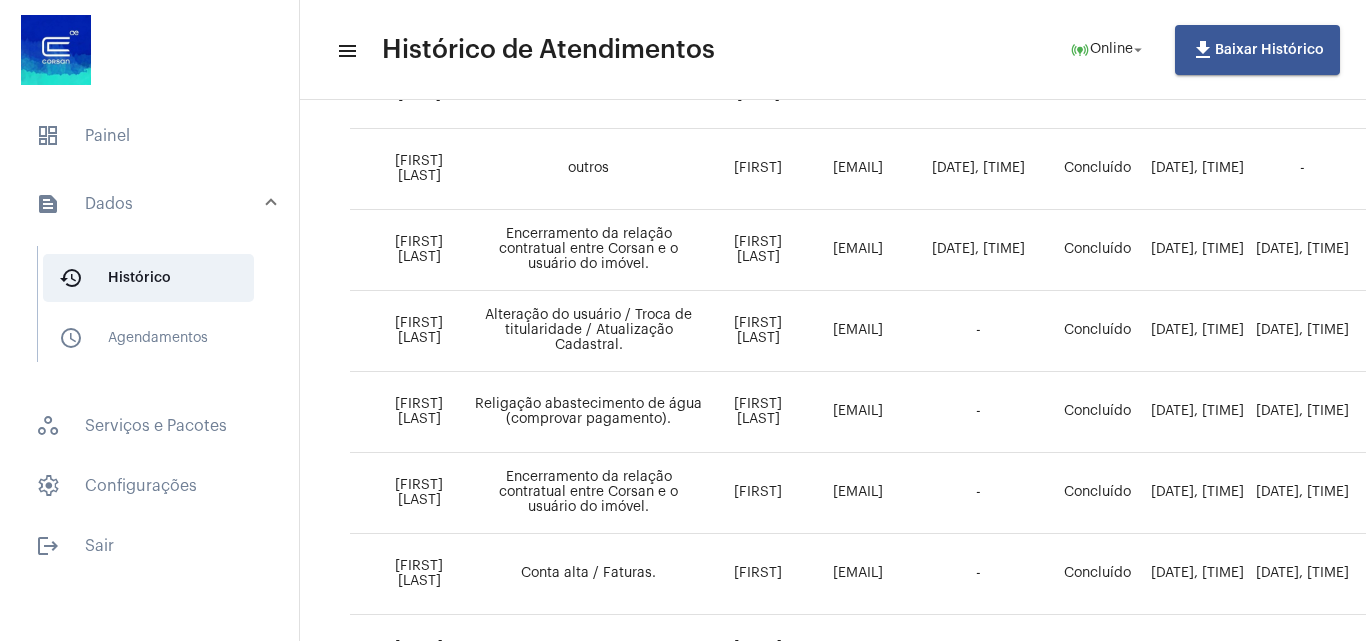 drag, startPoint x: 560, startPoint y: 165, endPoint x: 588, endPoint y: 168, distance: 28.160255 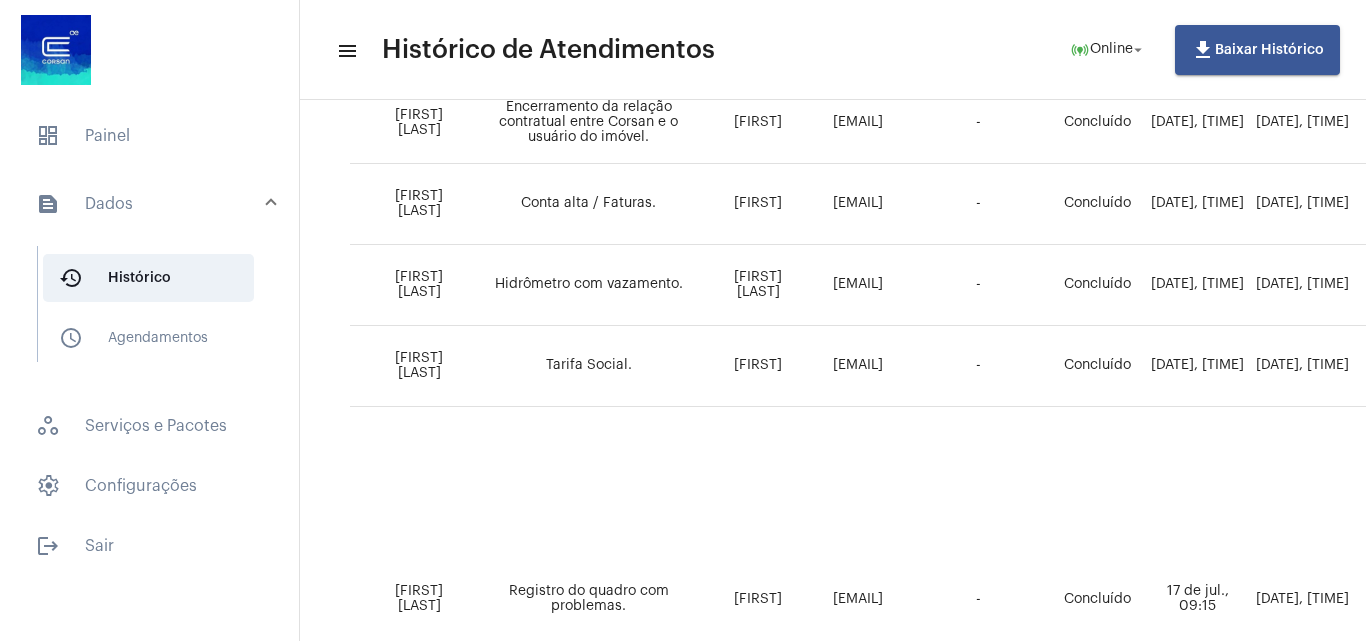 scroll, scrollTop: 1262, scrollLeft: 0, axis: vertical 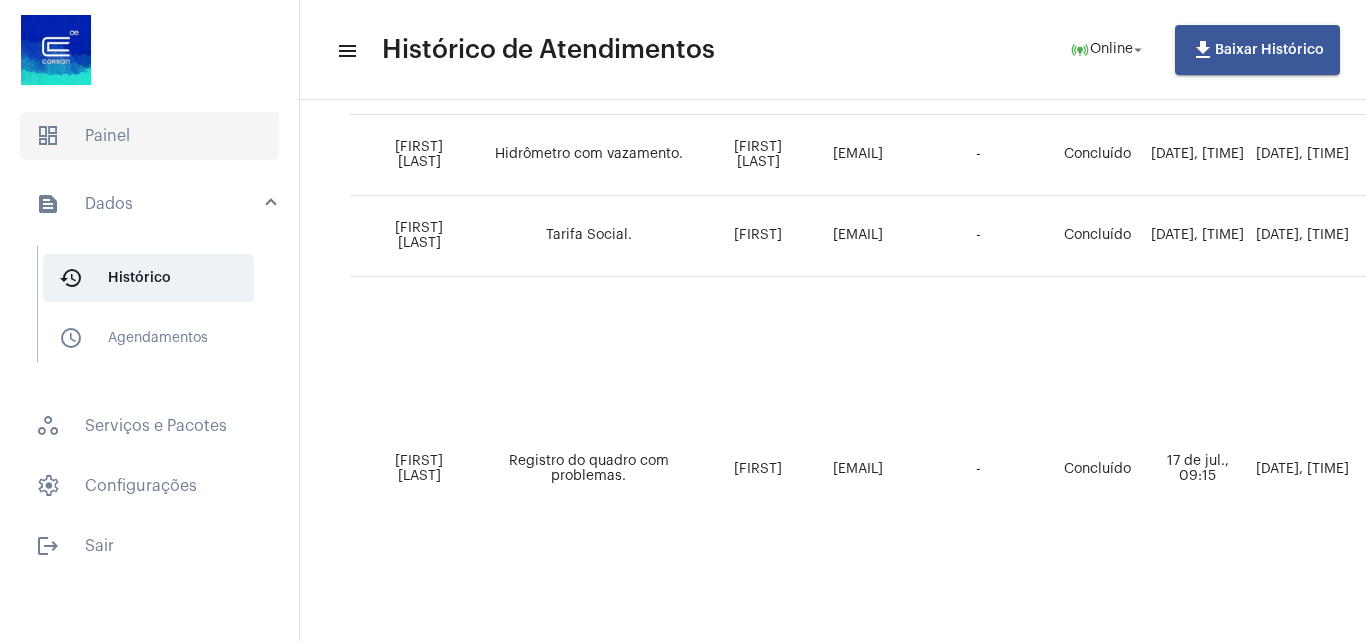 click on "dashboard   Painel" 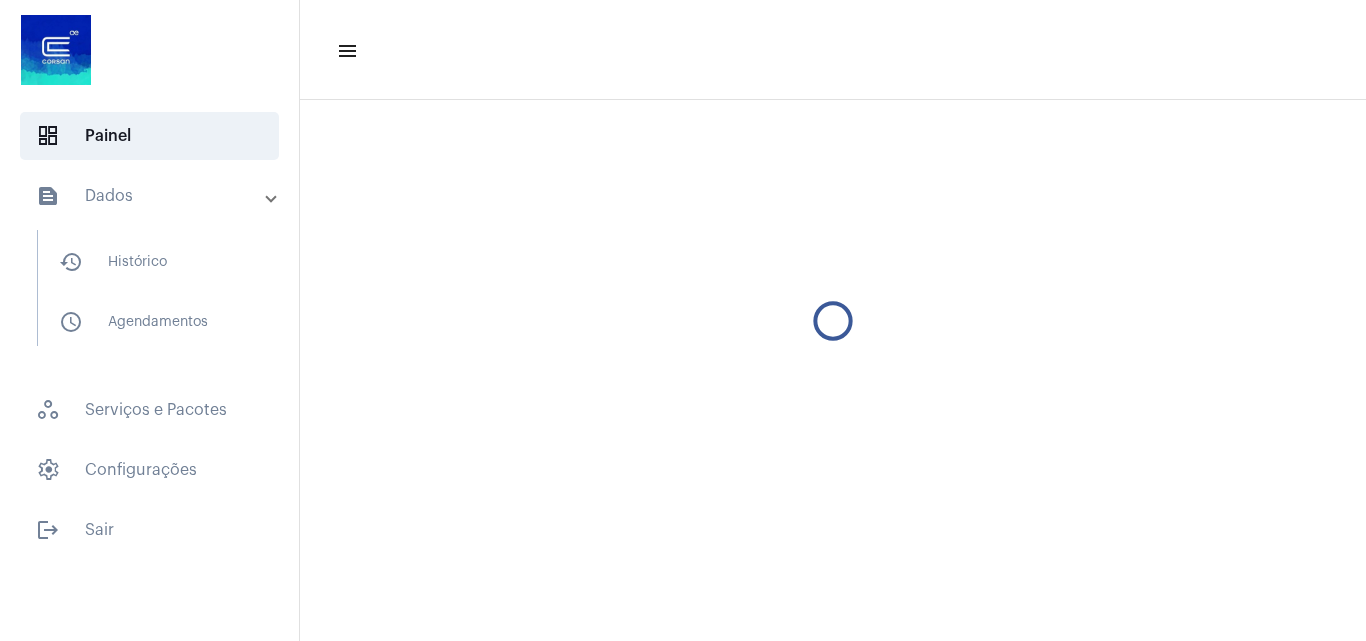 scroll, scrollTop: 0, scrollLeft: 0, axis: both 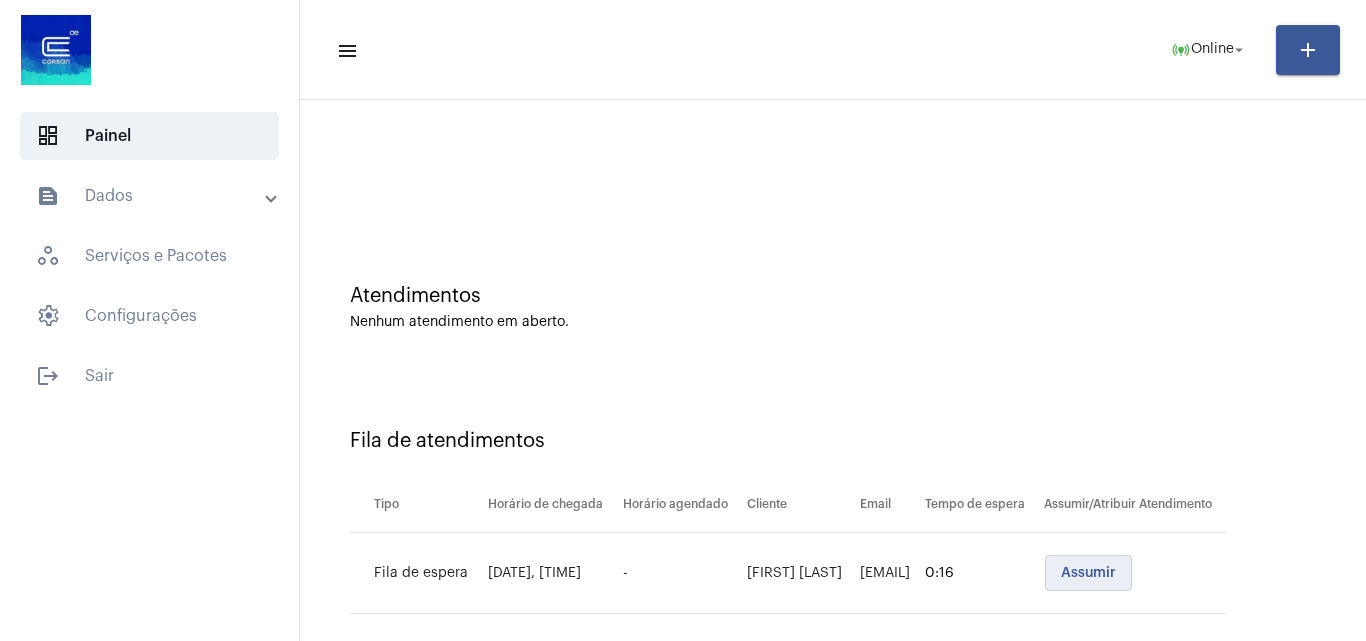 click on "Assumir" at bounding box center [1088, 573] 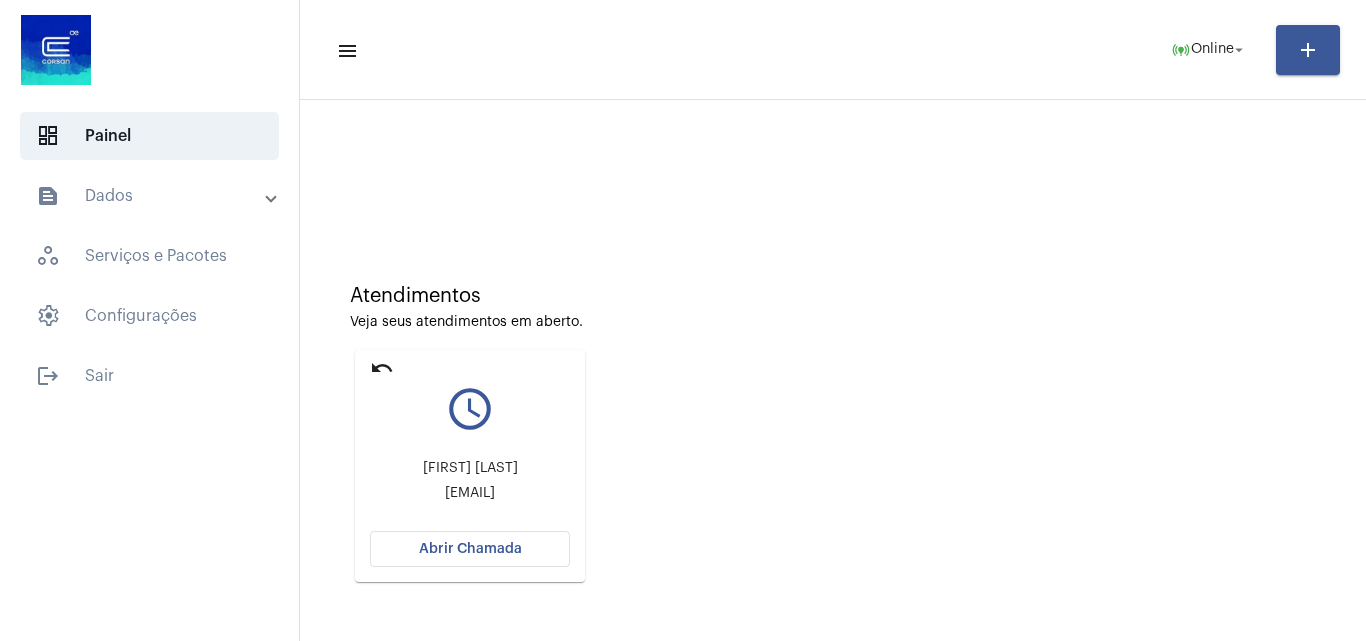 click on "Abrir Chamada" 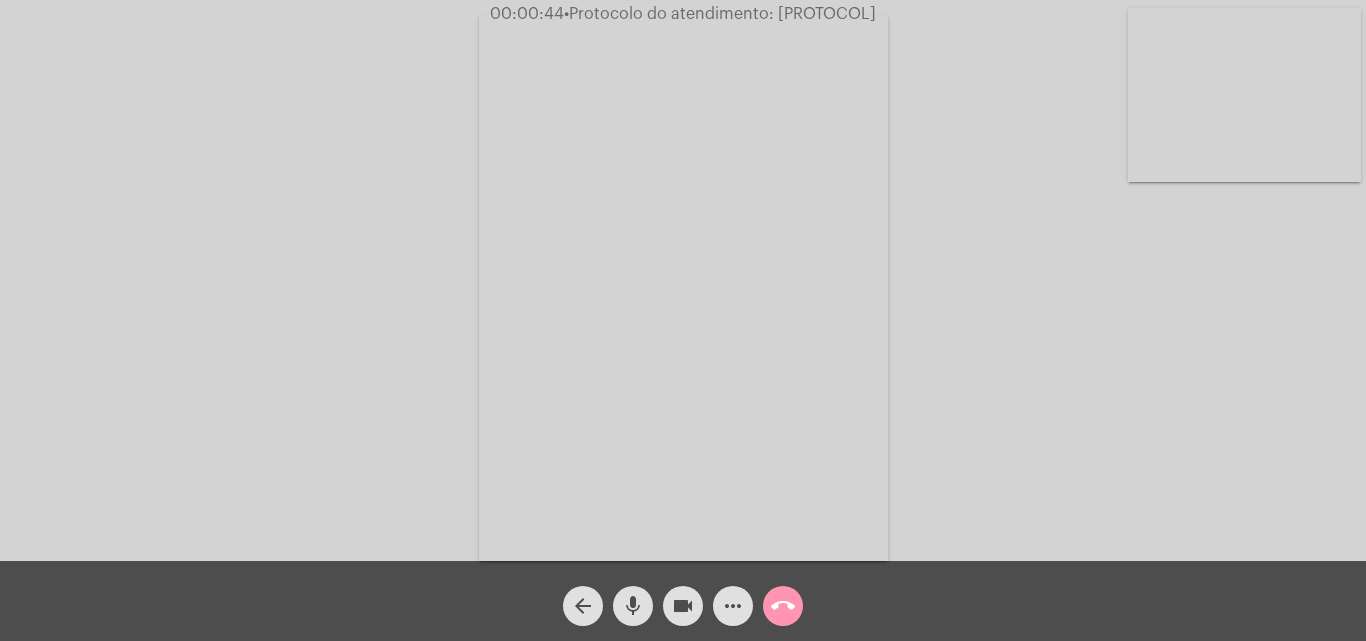 click on "more_horiz" 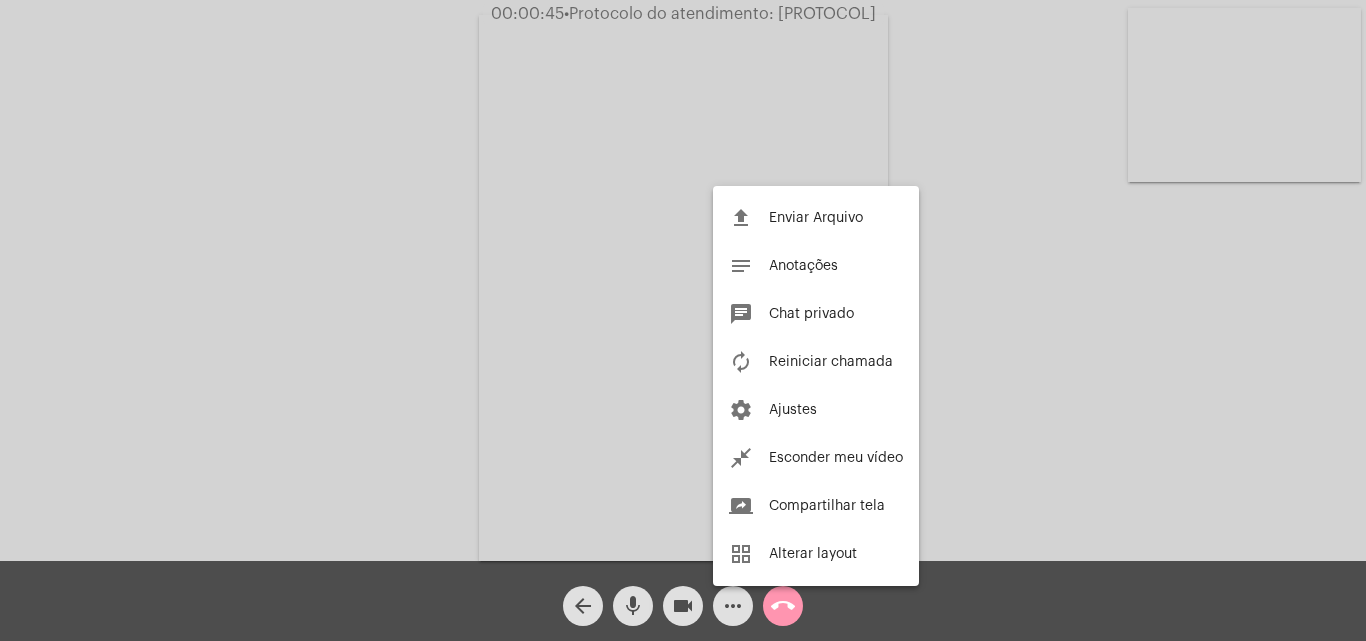 click at bounding box center [683, 320] 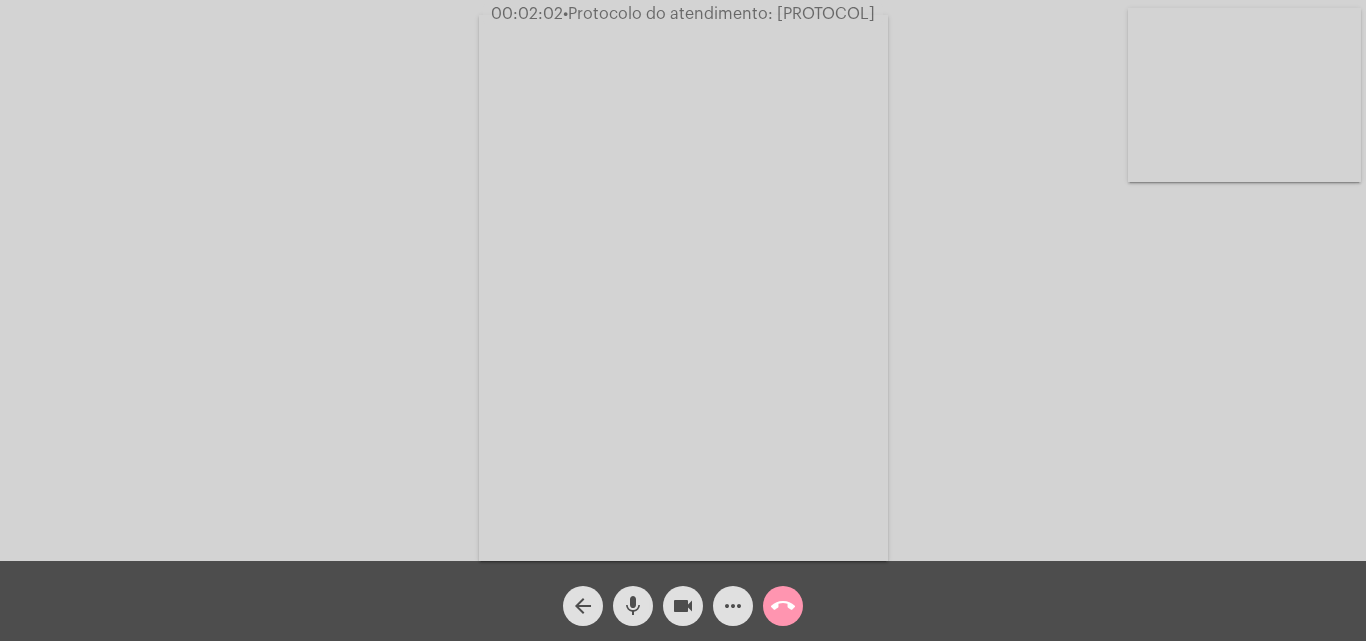 click on "•  Protocolo do atendimento: [PROTOCOL]" 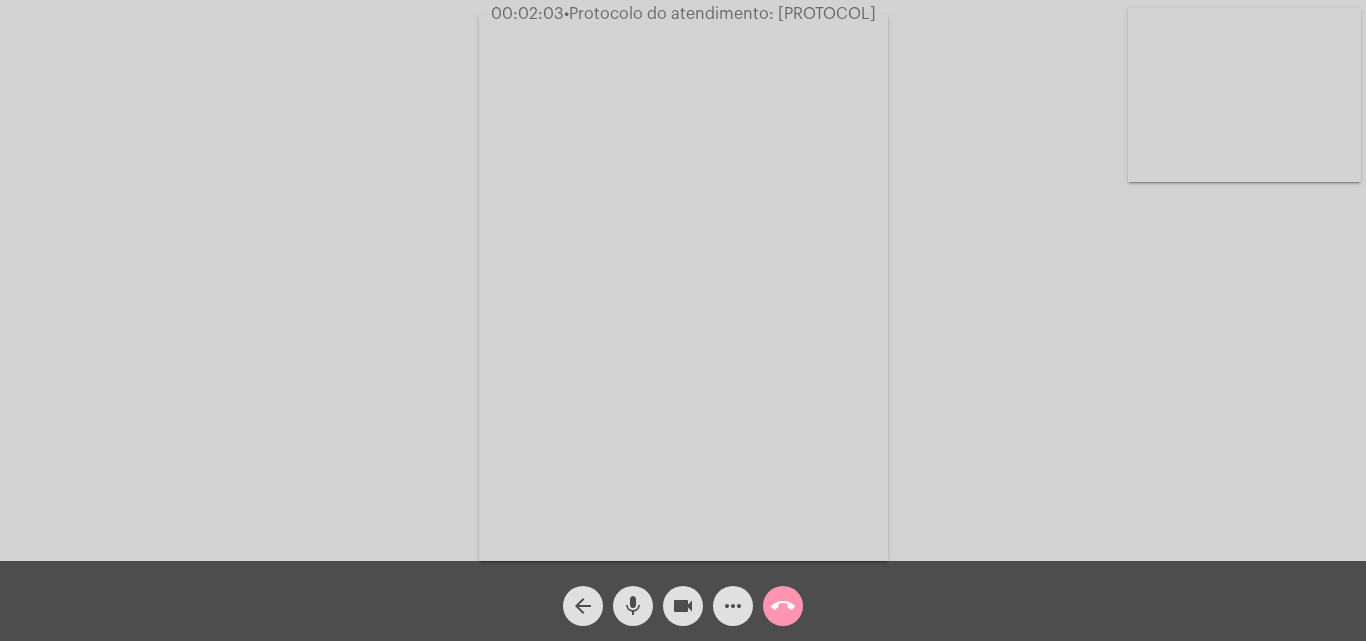 copy on "[PROTOCOL]" 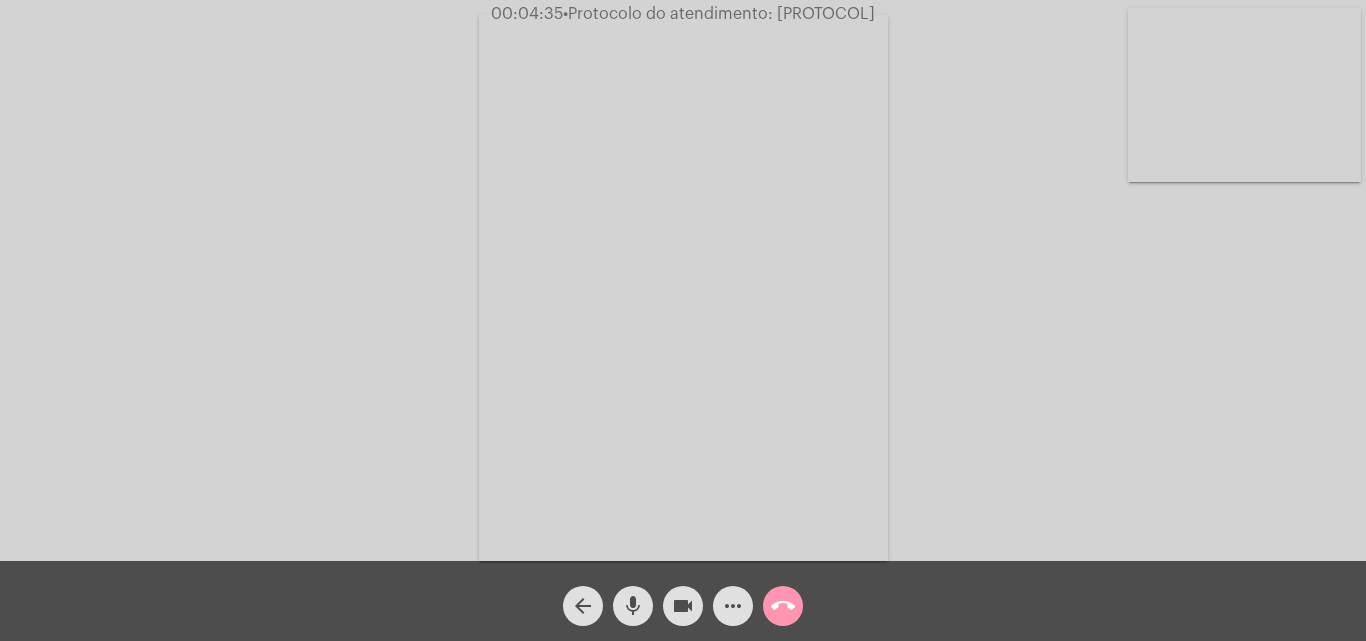 click on "more_horiz" 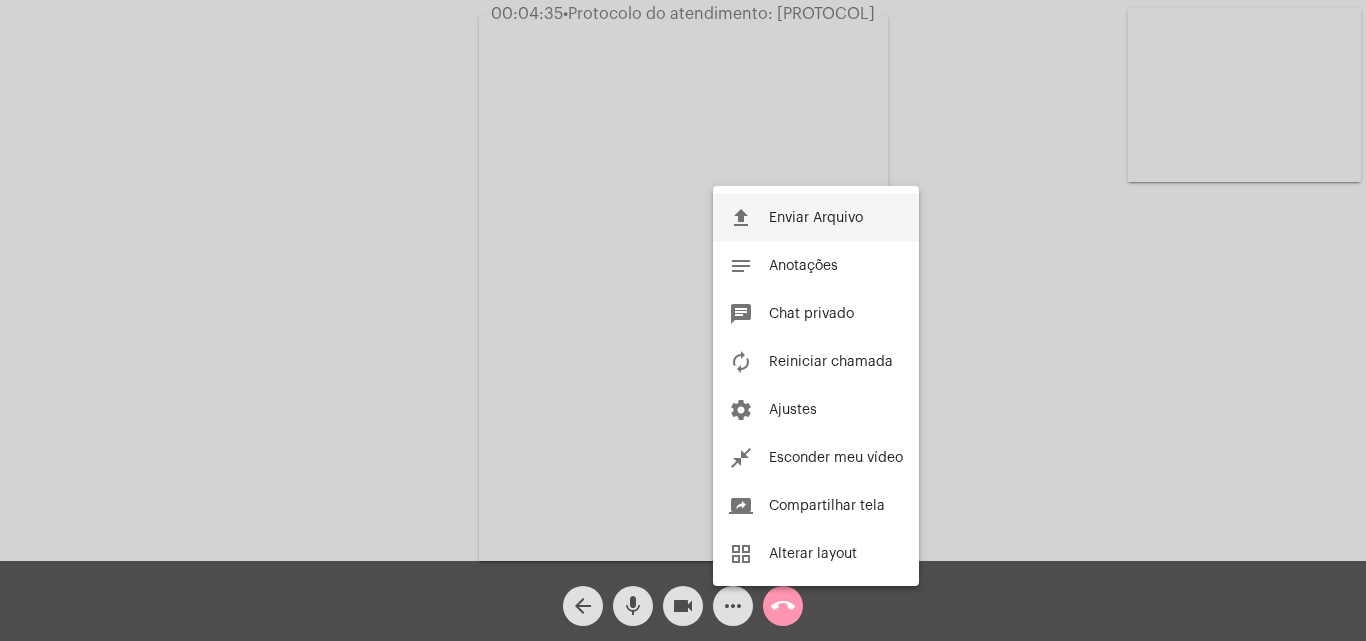 click on "file_upload Enviar Arquivo" at bounding box center [816, 218] 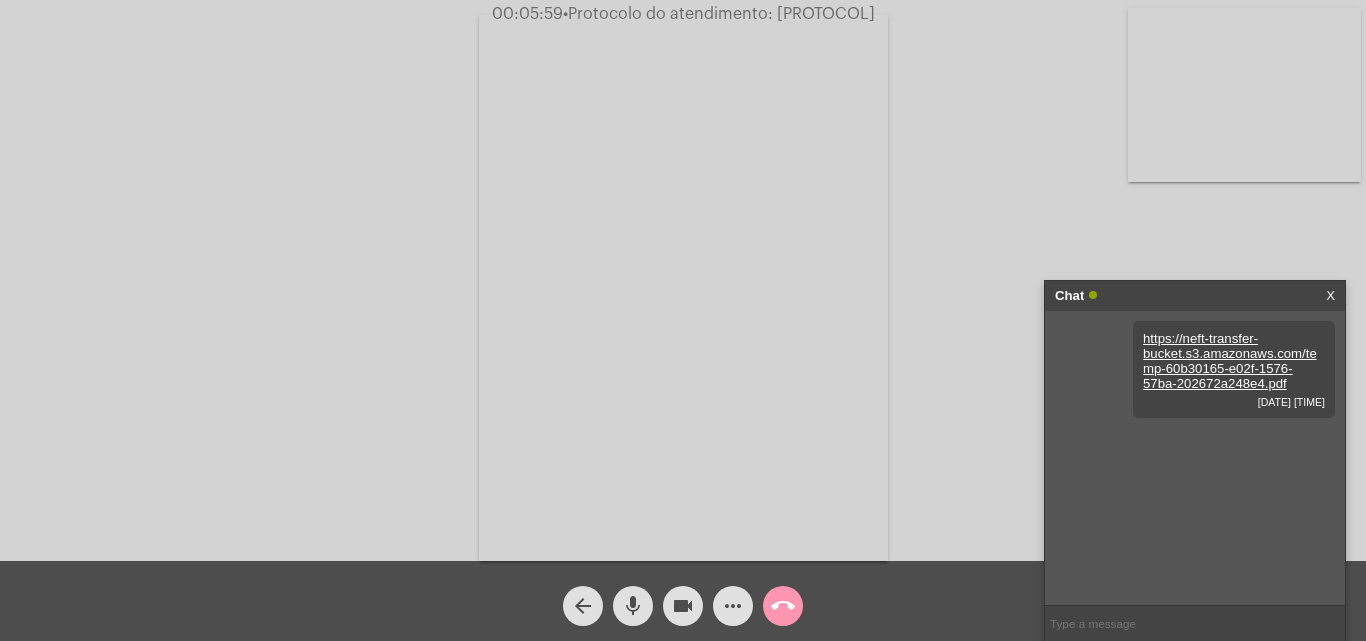 click on "call_end" 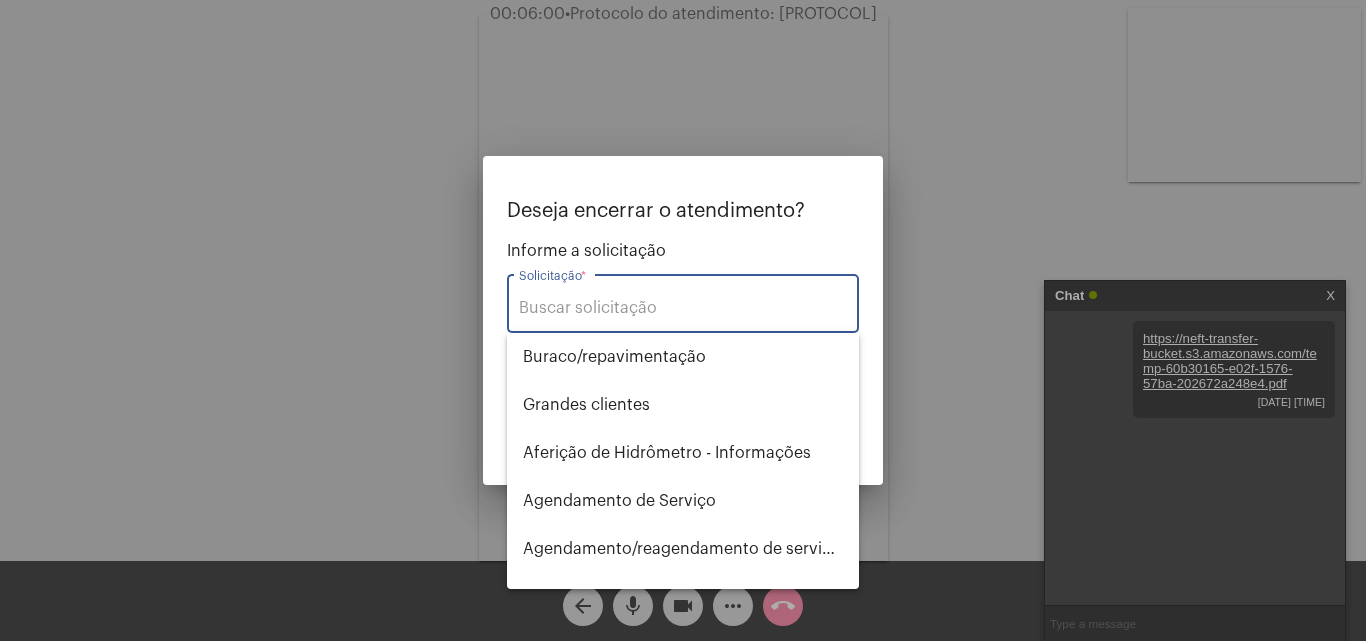 click on "Solicitação  *" at bounding box center [683, 308] 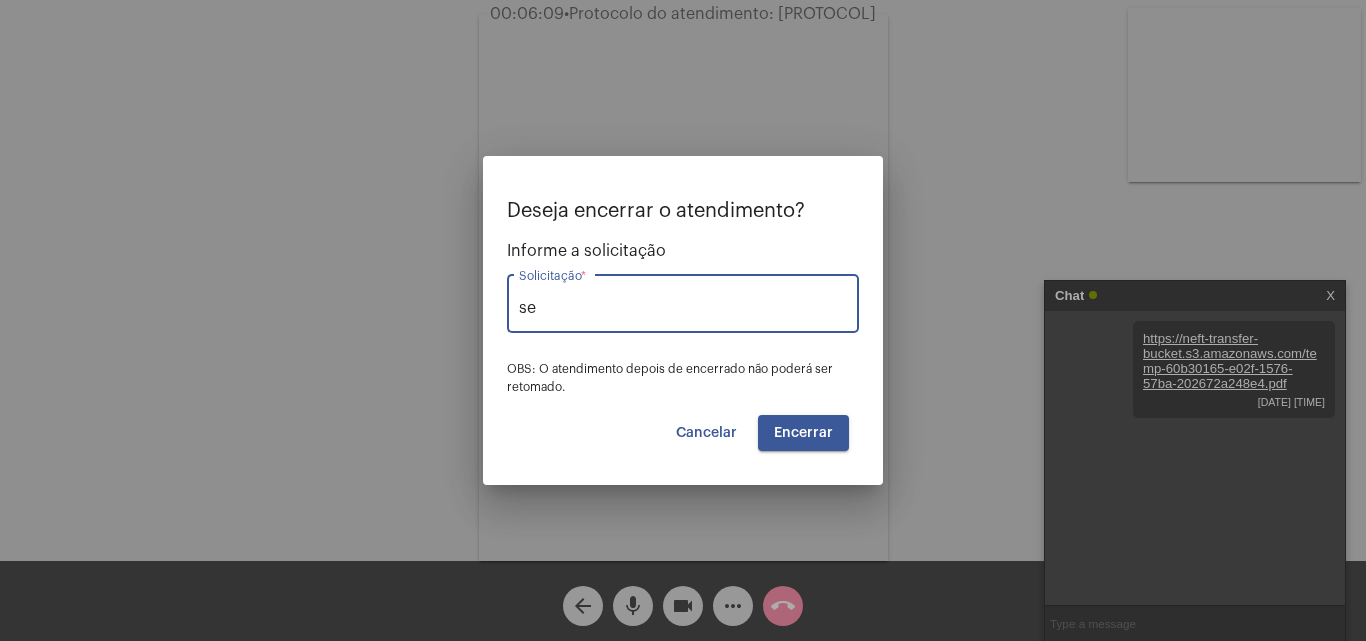type on "s" 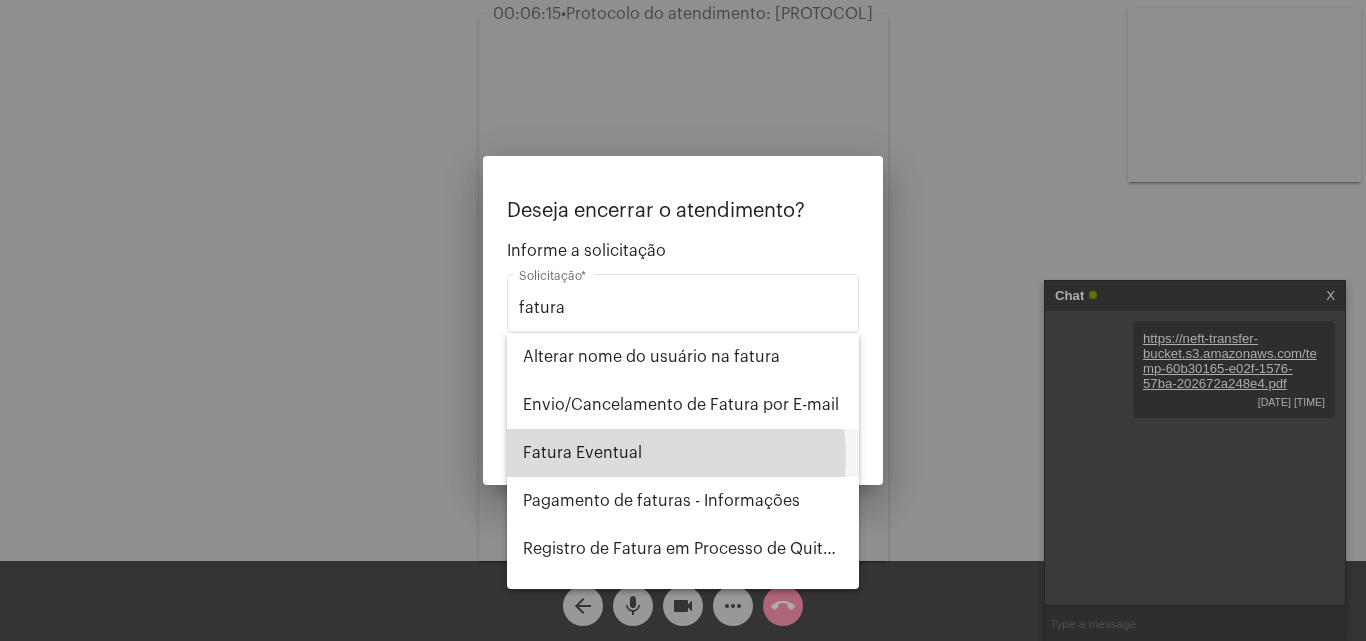 click on "Fatura Eventual" at bounding box center (683, 453) 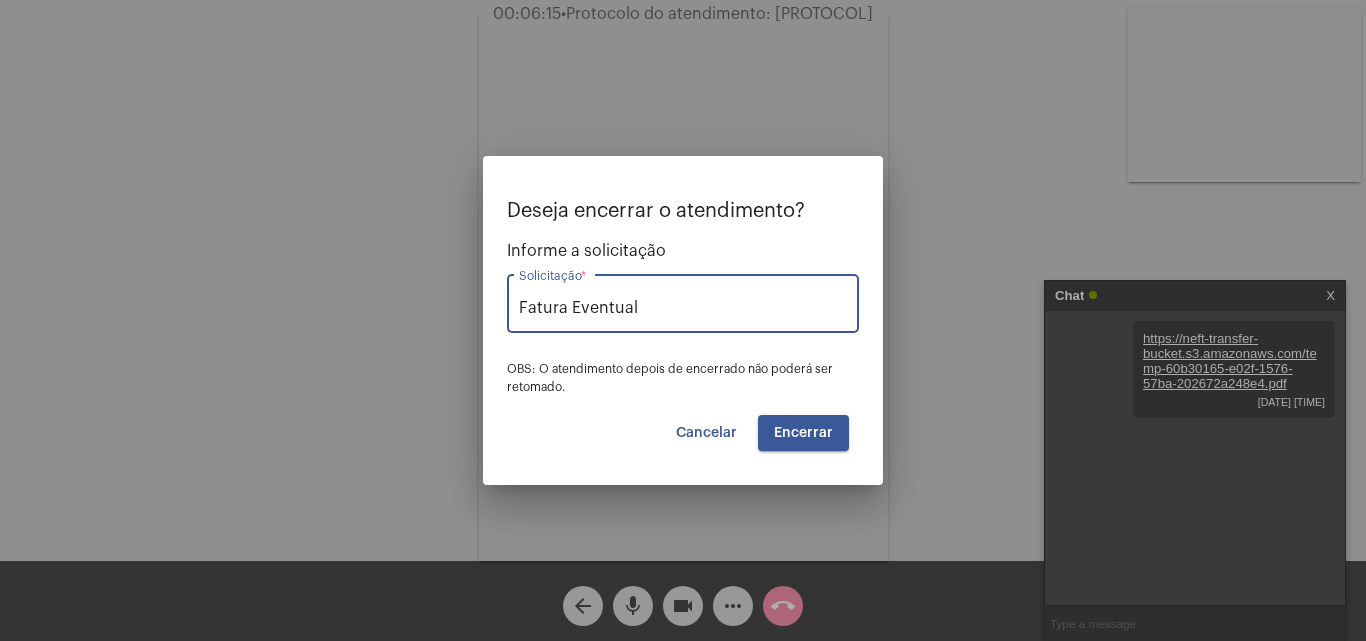 click on "Encerrar" at bounding box center (803, 433) 